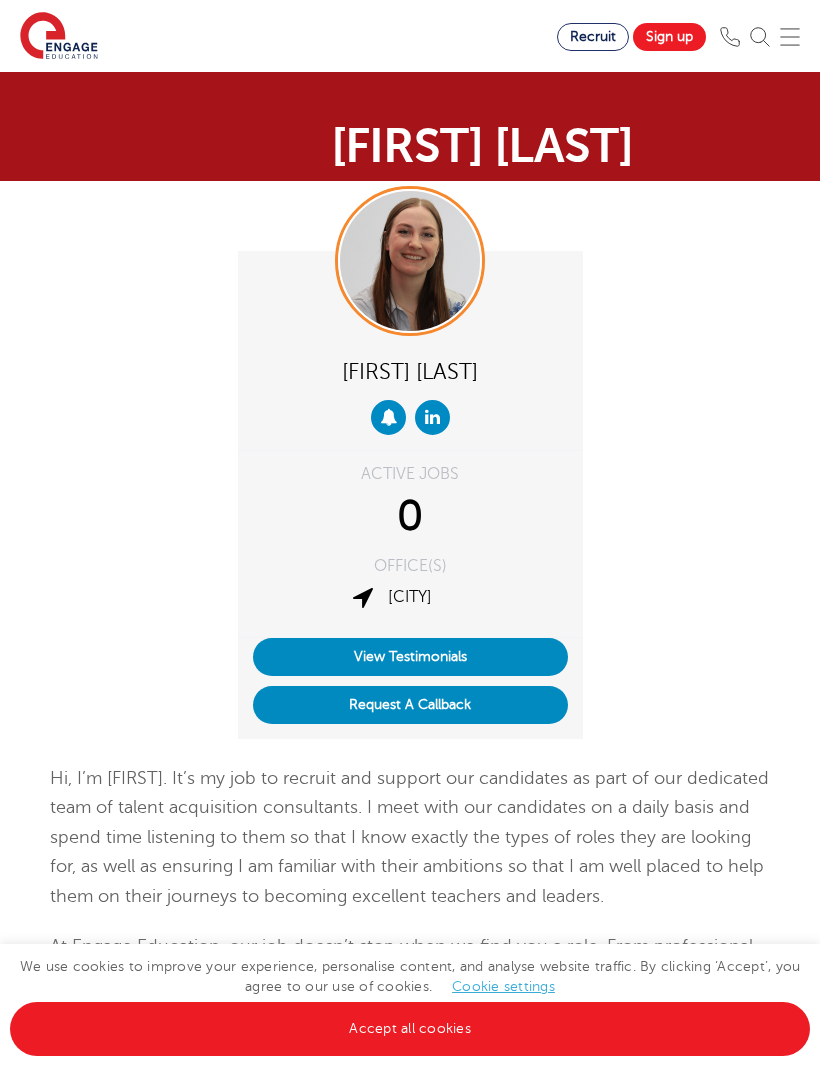 scroll, scrollTop: 0, scrollLeft: 0, axis: both 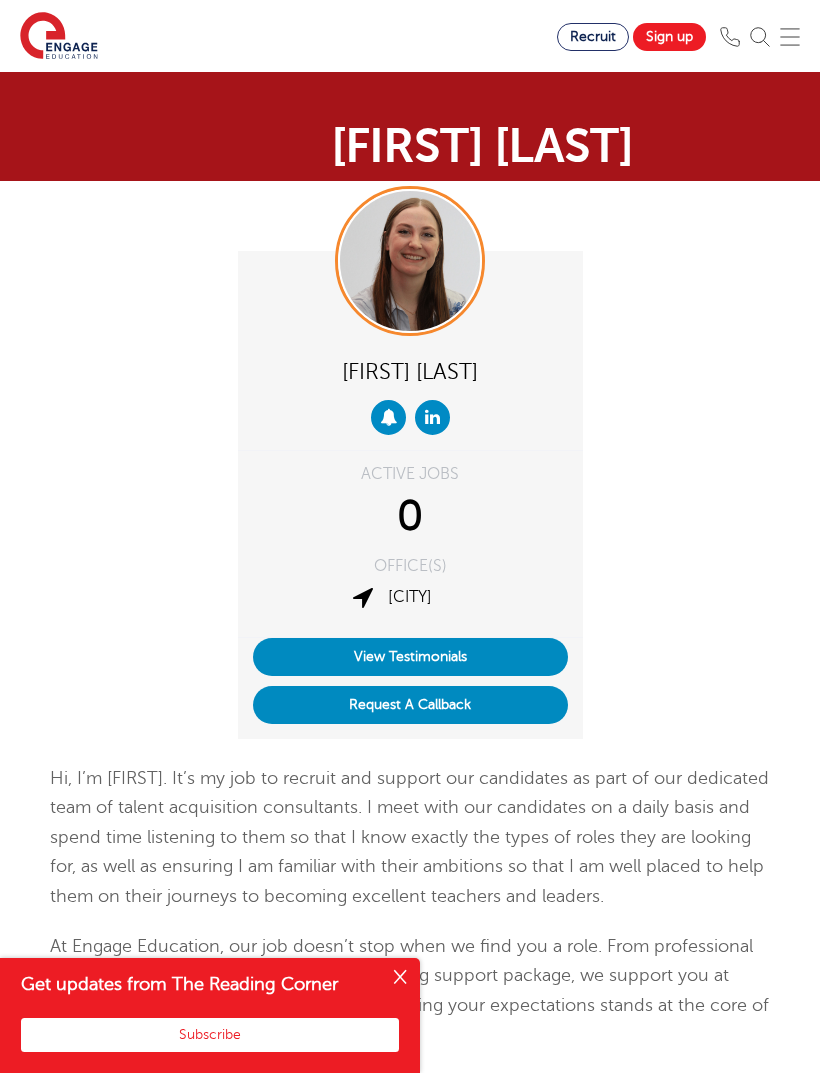 click at bounding box center (59, 37) 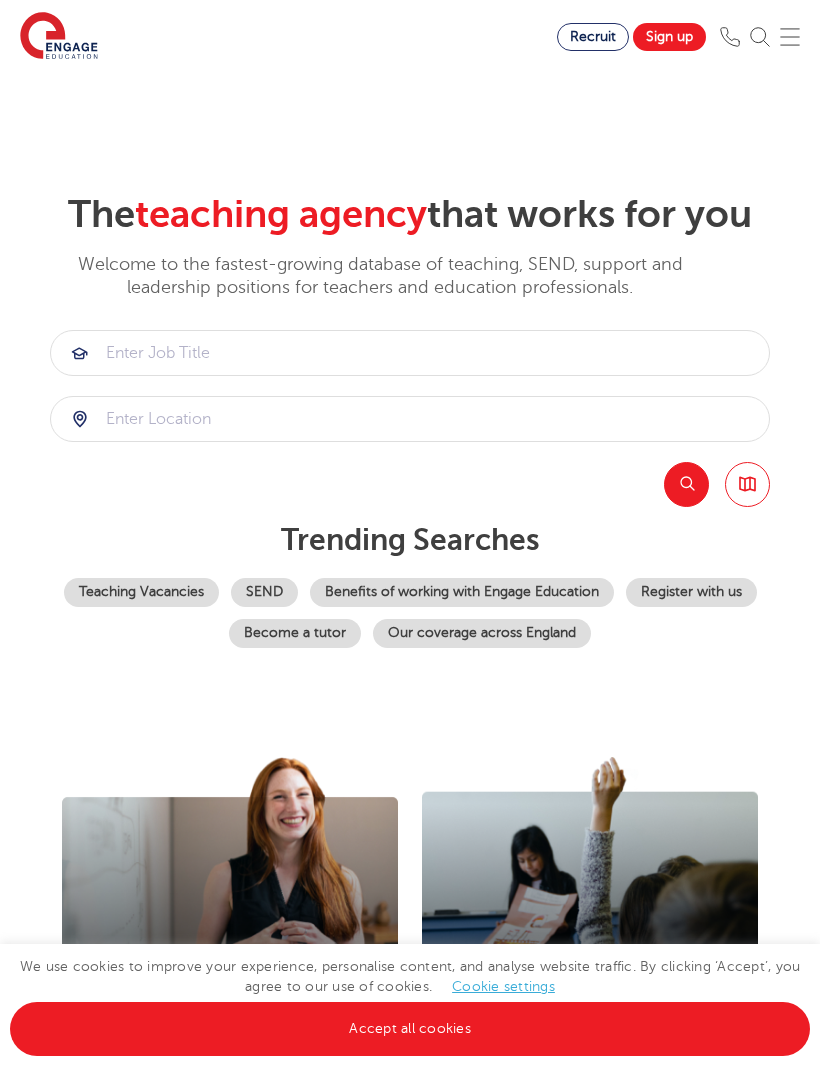 scroll, scrollTop: 0, scrollLeft: 0, axis: both 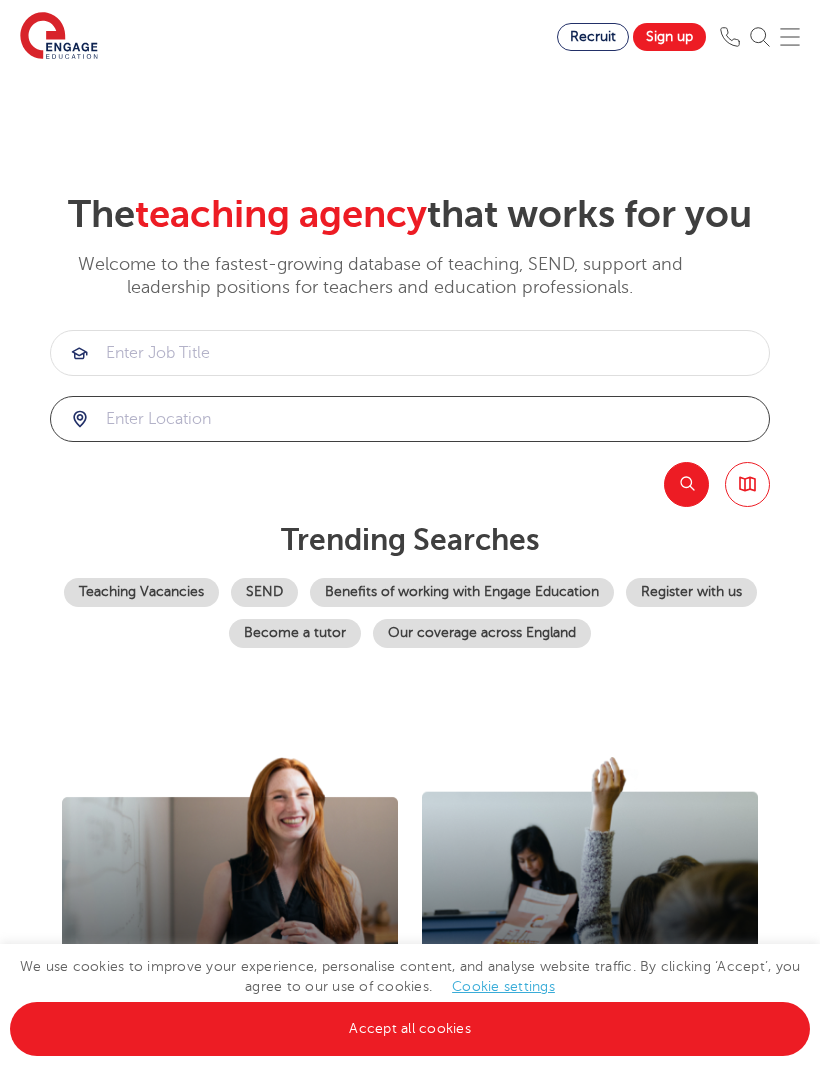 click at bounding box center (410, 419) 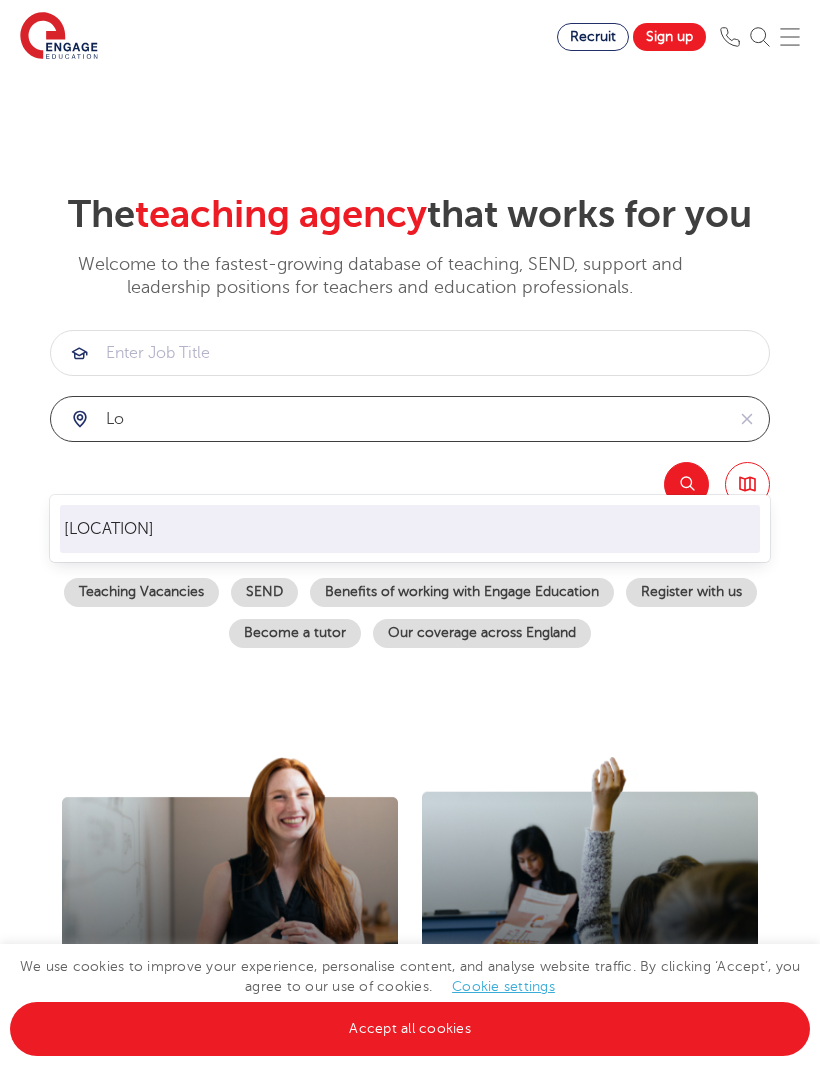click on "[LOCATION]" at bounding box center (410, 529) 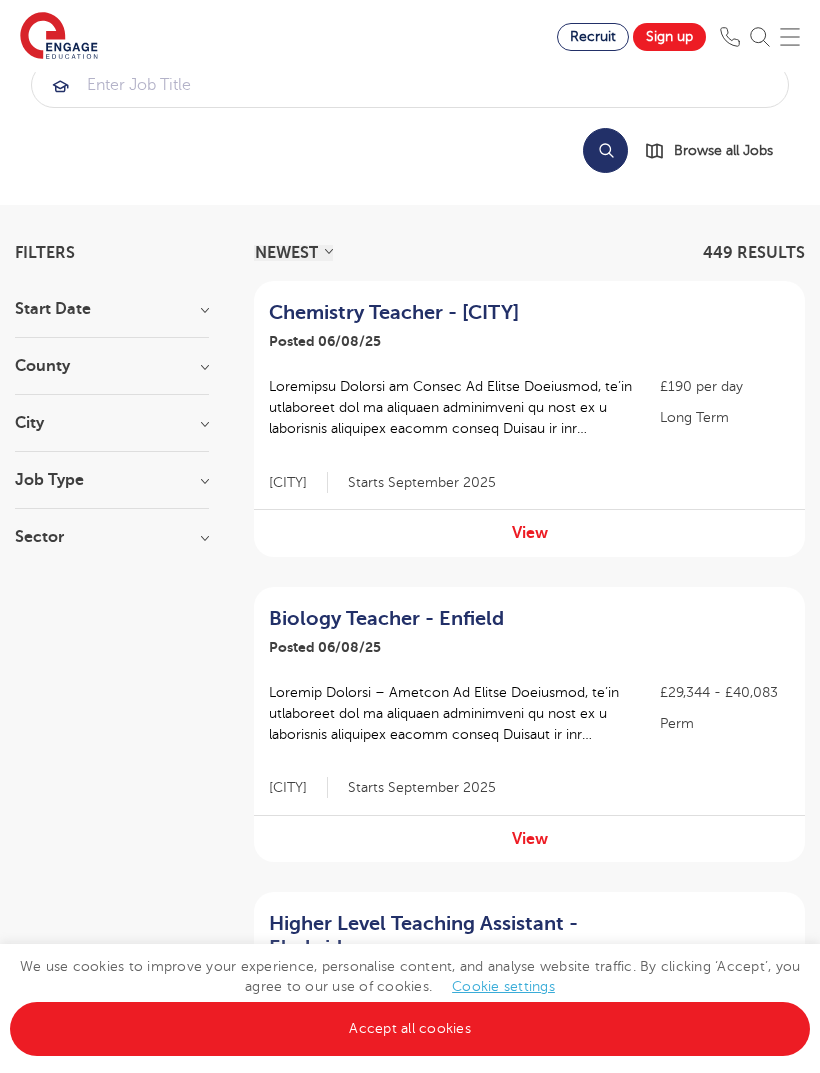 scroll, scrollTop: 25, scrollLeft: 0, axis: vertical 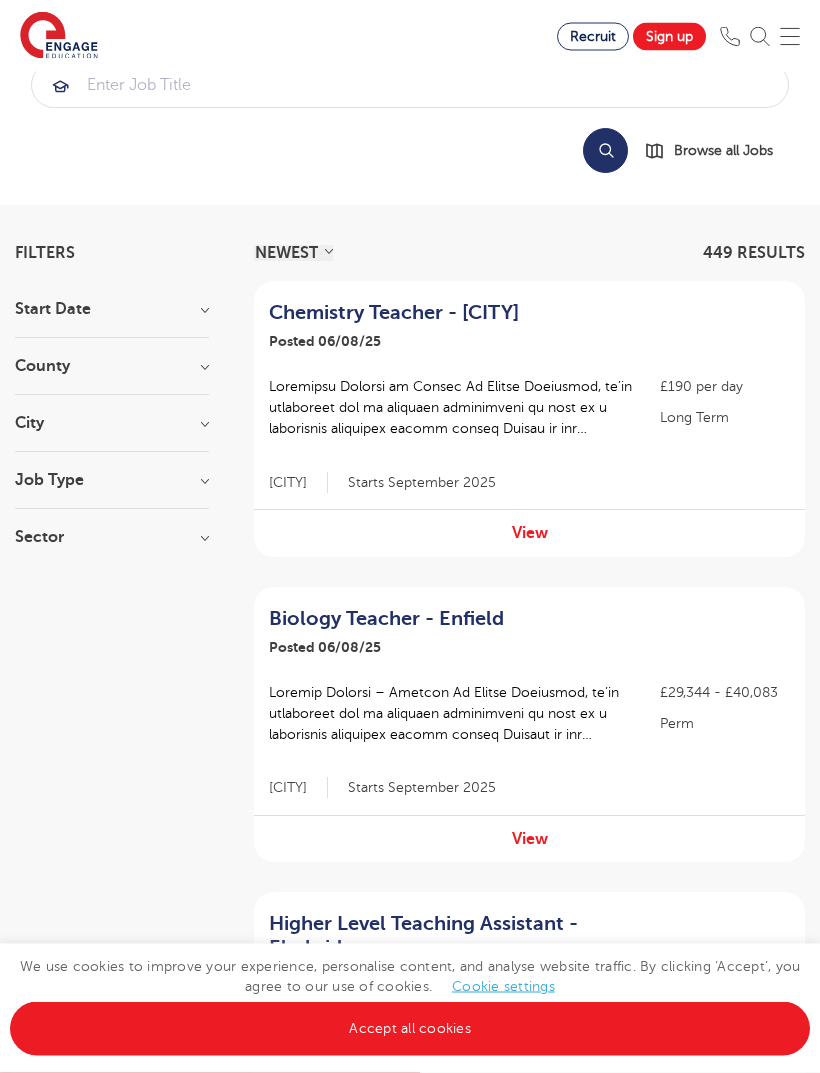 click on "City" at bounding box center [112, 424] 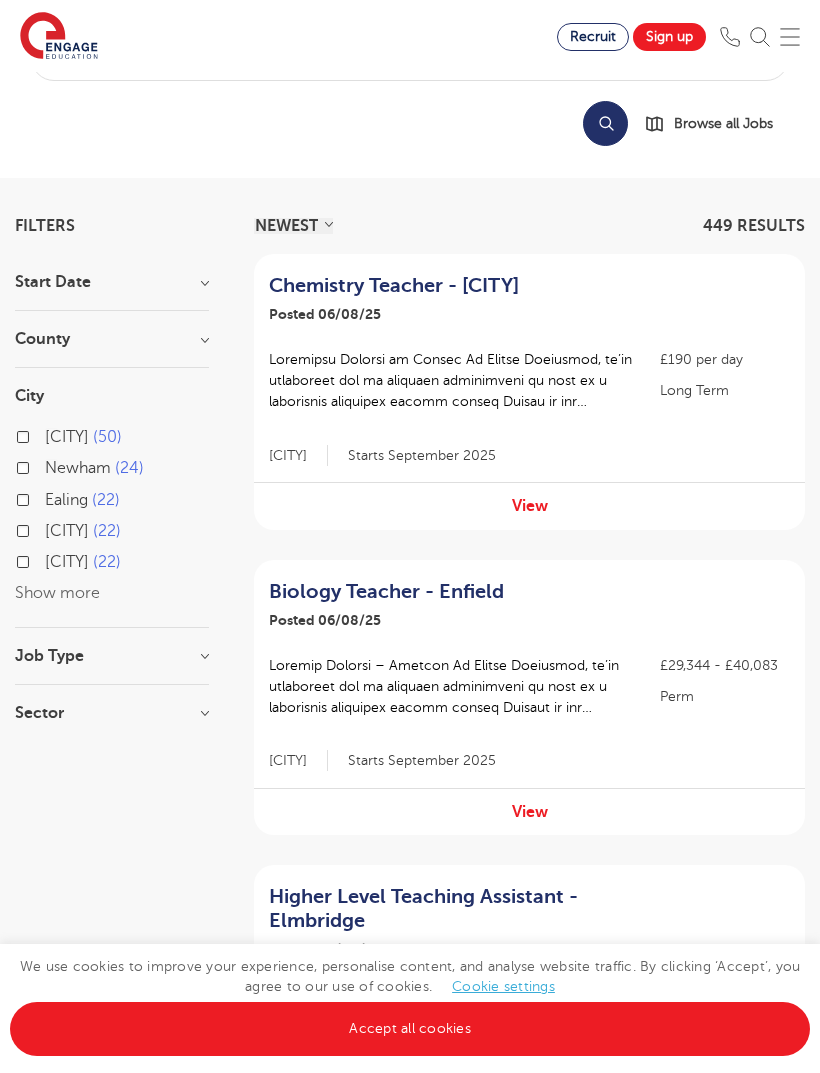 scroll, scrollTop: 55, scrollLeft: 0, axis: vertical 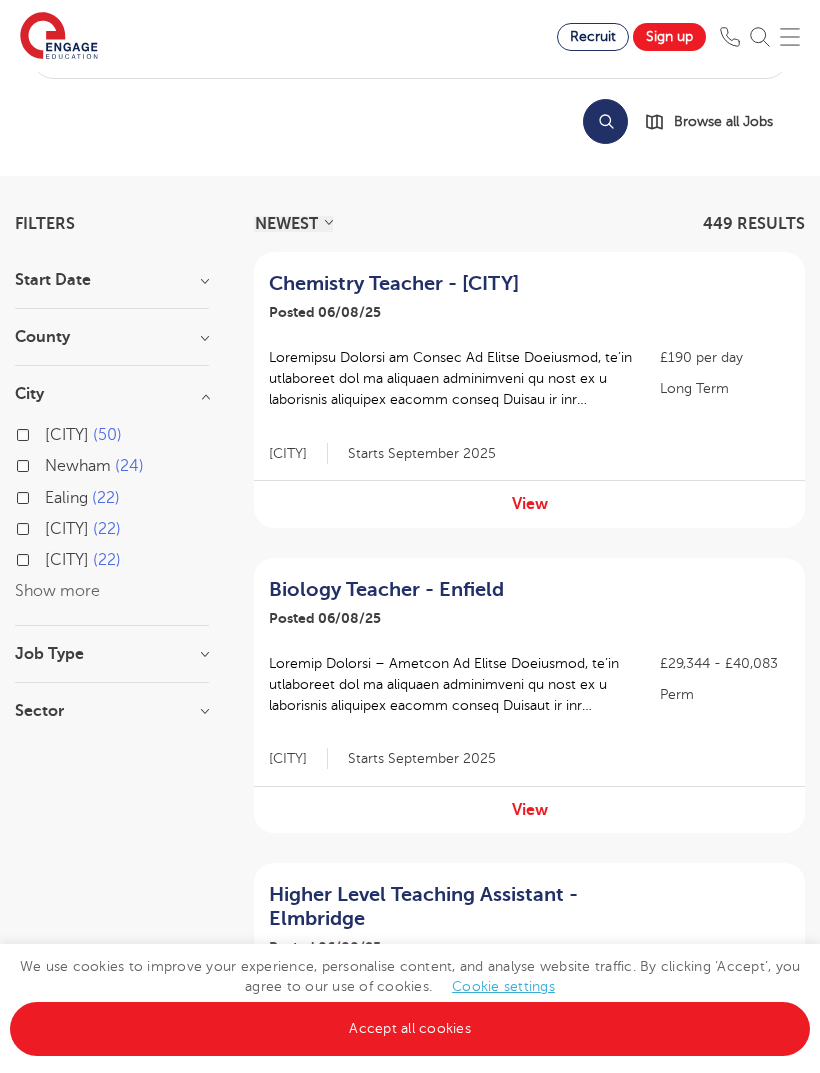 click on "Show more" at bounding box center [57, 591] 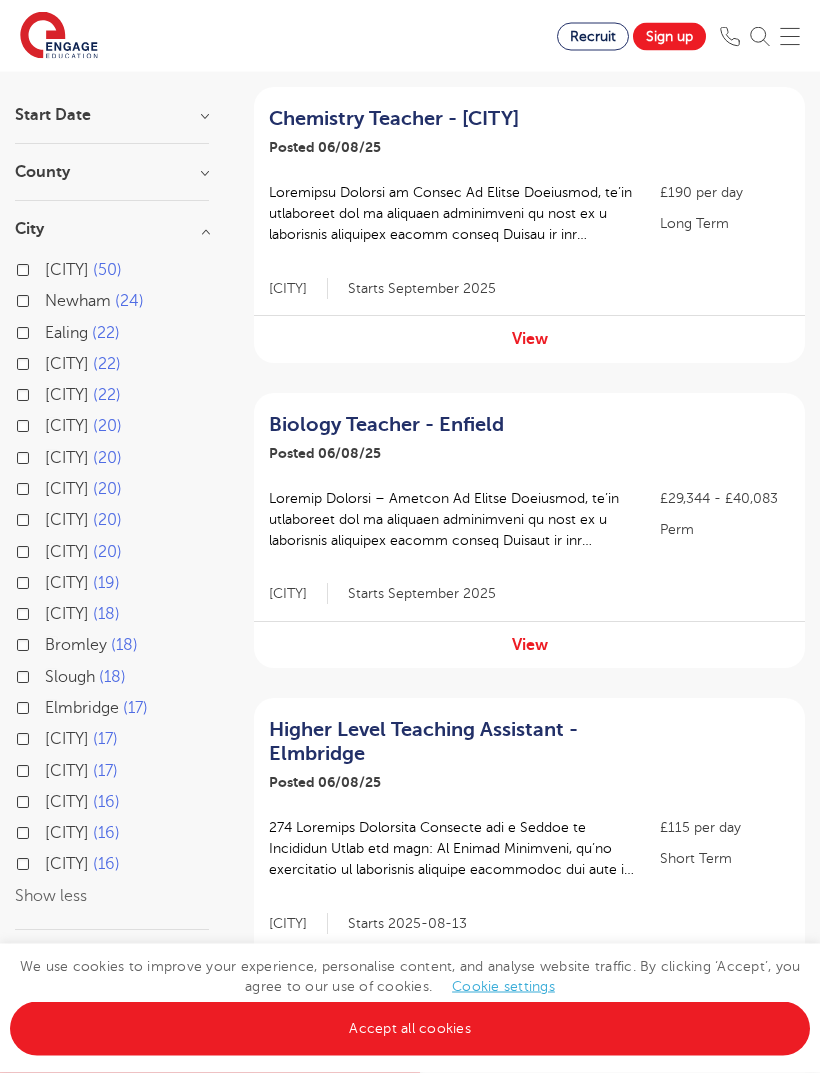 scroll, scrollTop: 220, scrollLeft: 0, axis: vertical 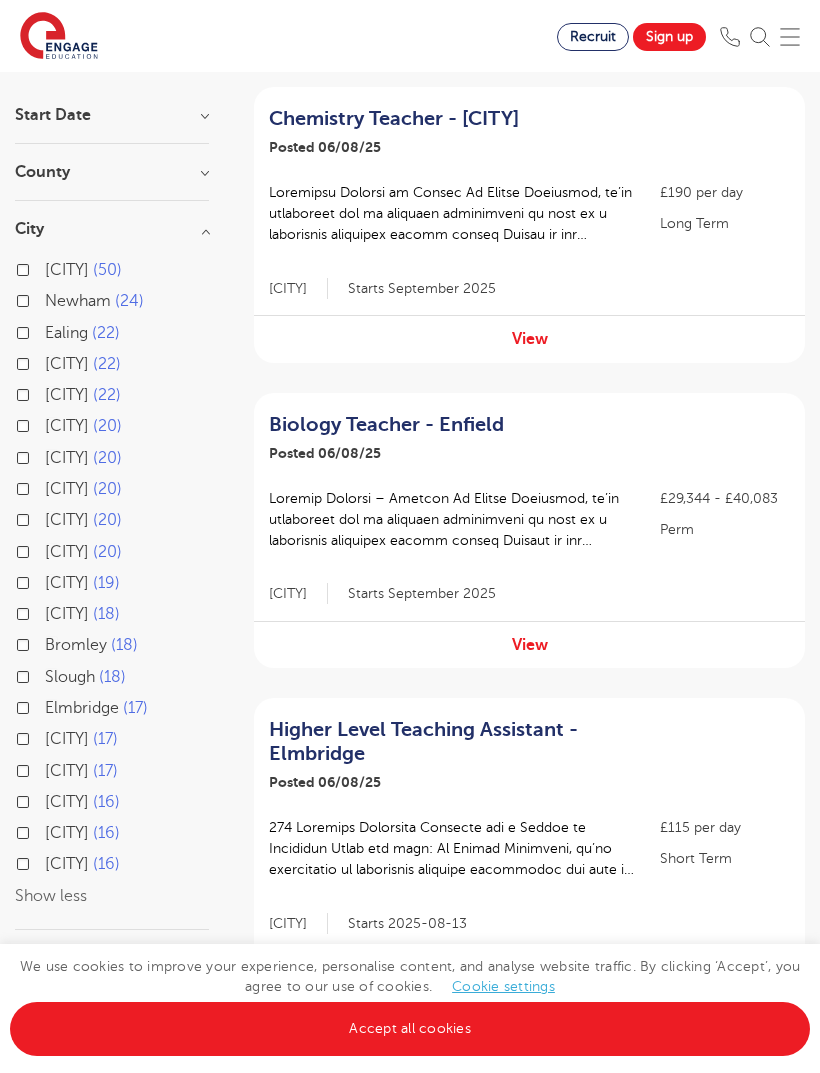 click on "Bromley   18" at bounding box center (91, 645) 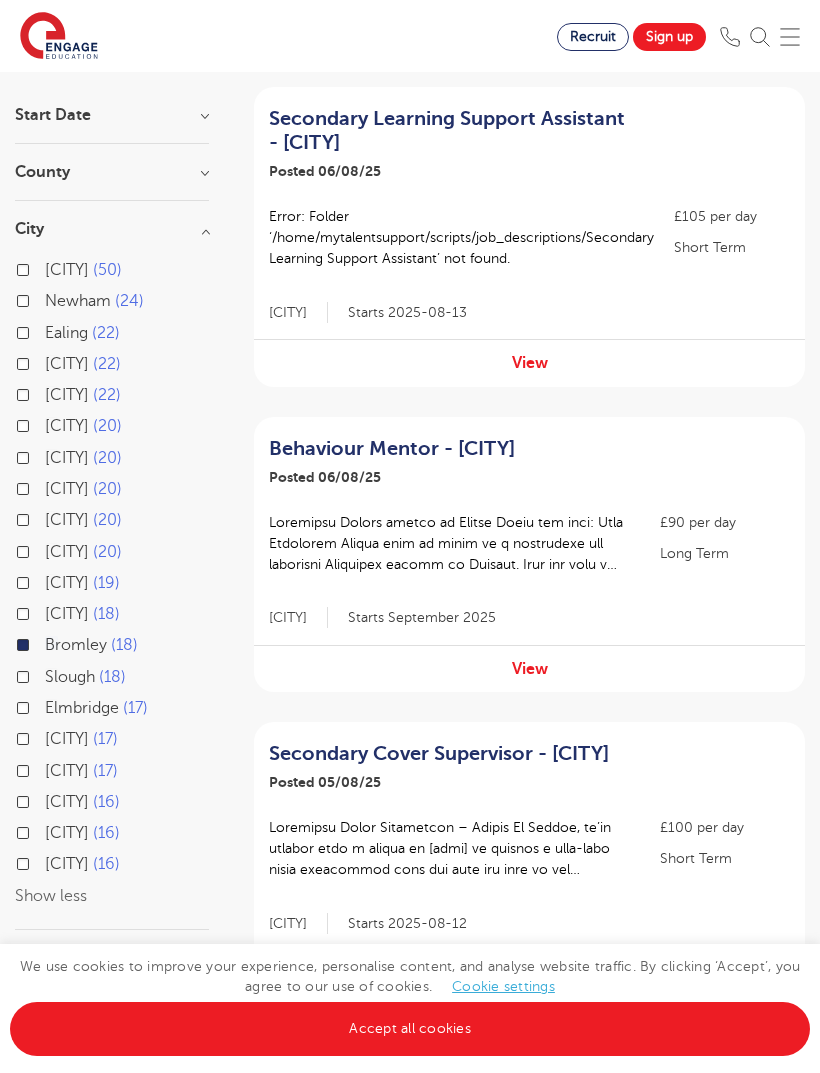 click on "Lewisham   20" at bounding box center [83, 489] 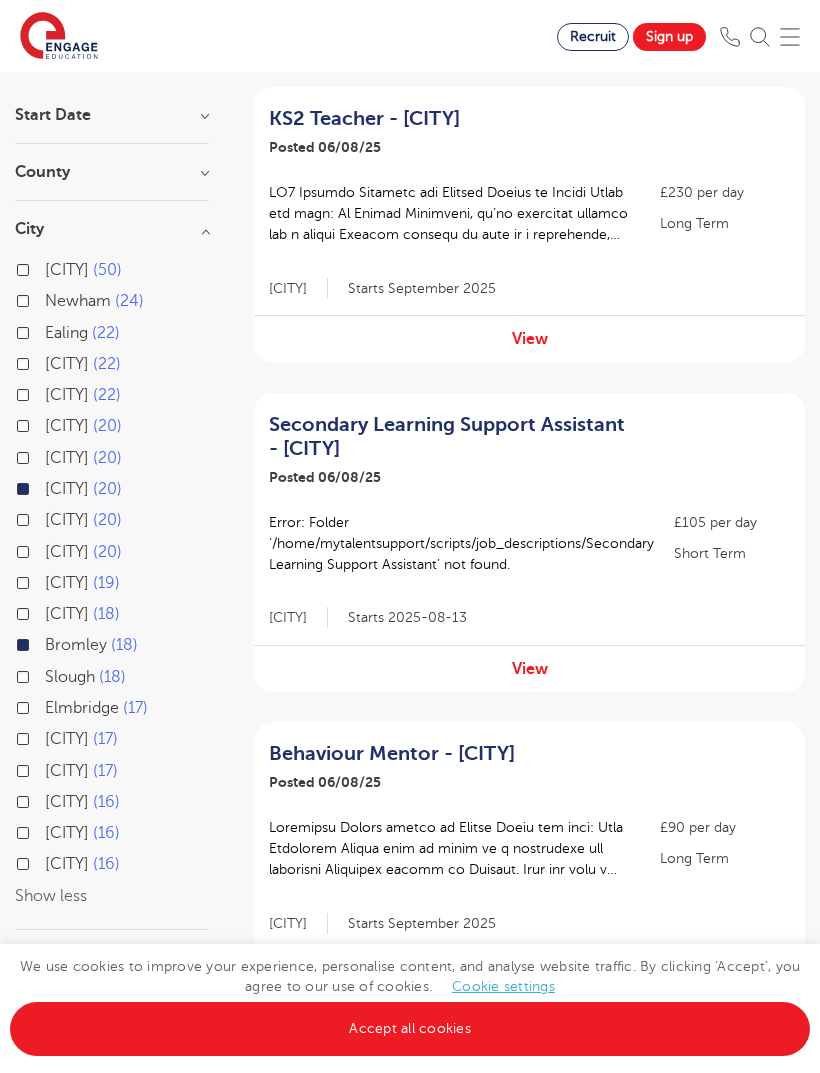 click on "Ealing   22" at bounding box center [82, 333] 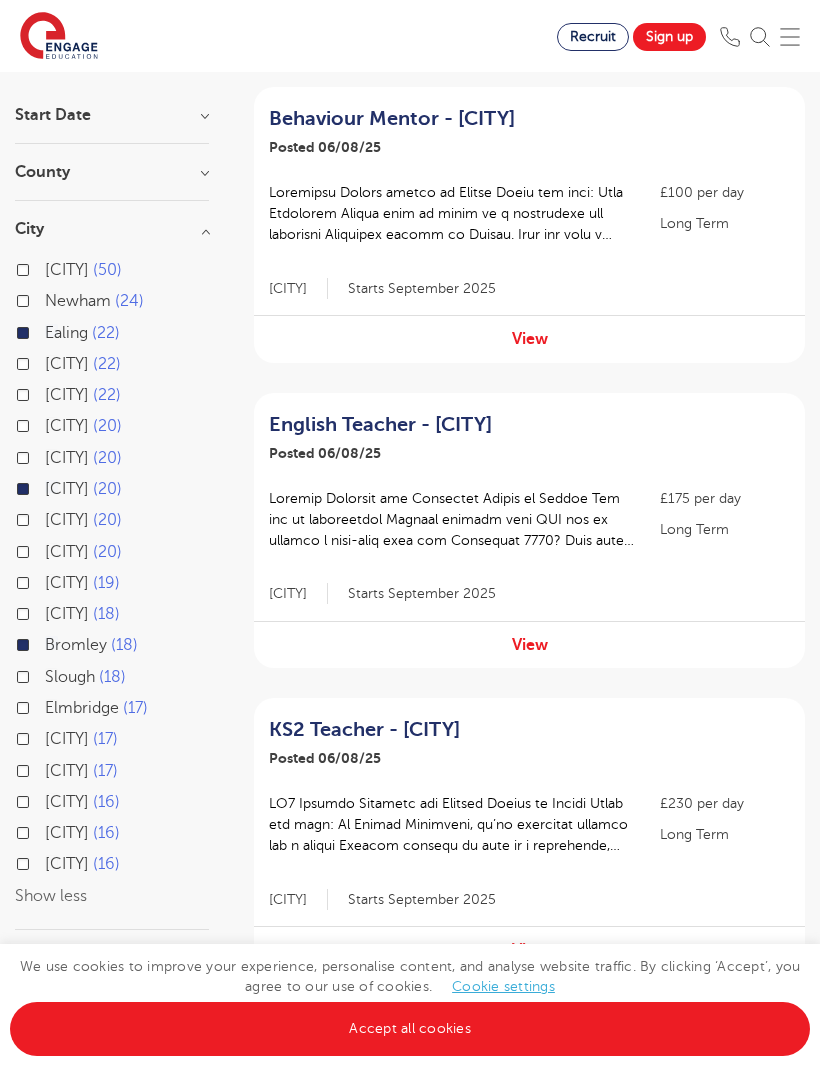 click on "Hackney   20" at bounding box center (83, 426) 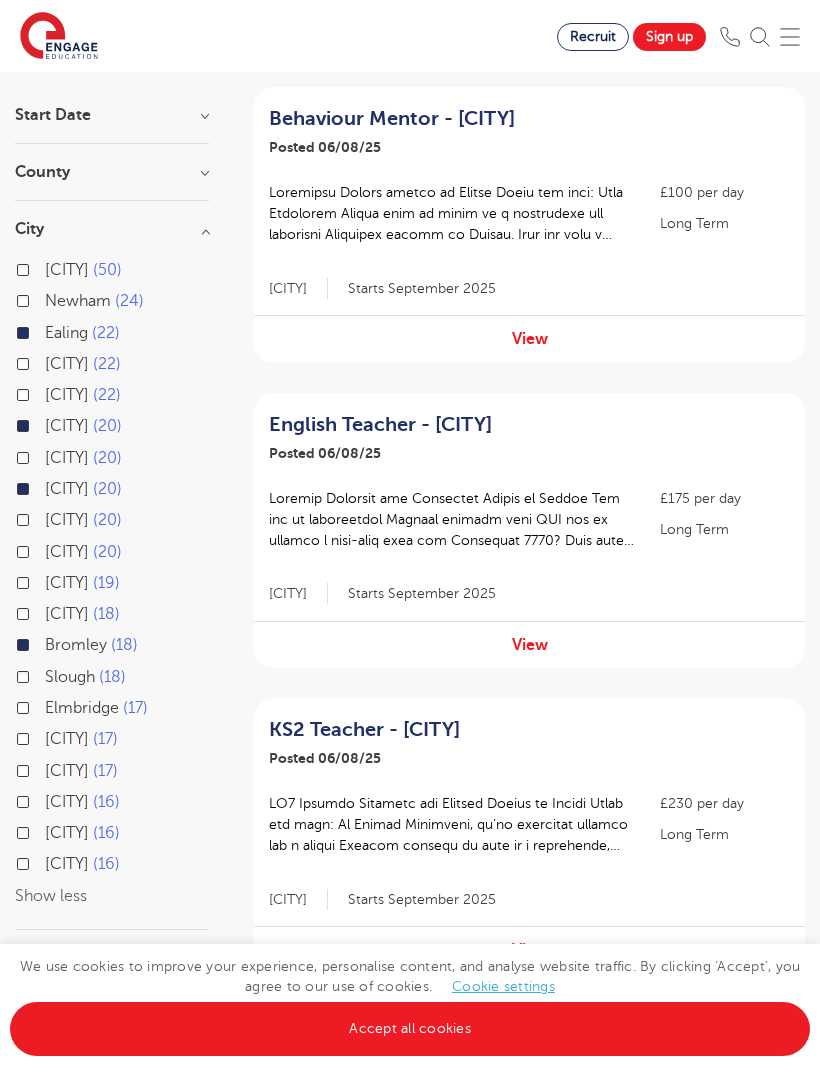 click on "Hackney   20" at bounding box center (83, 426) 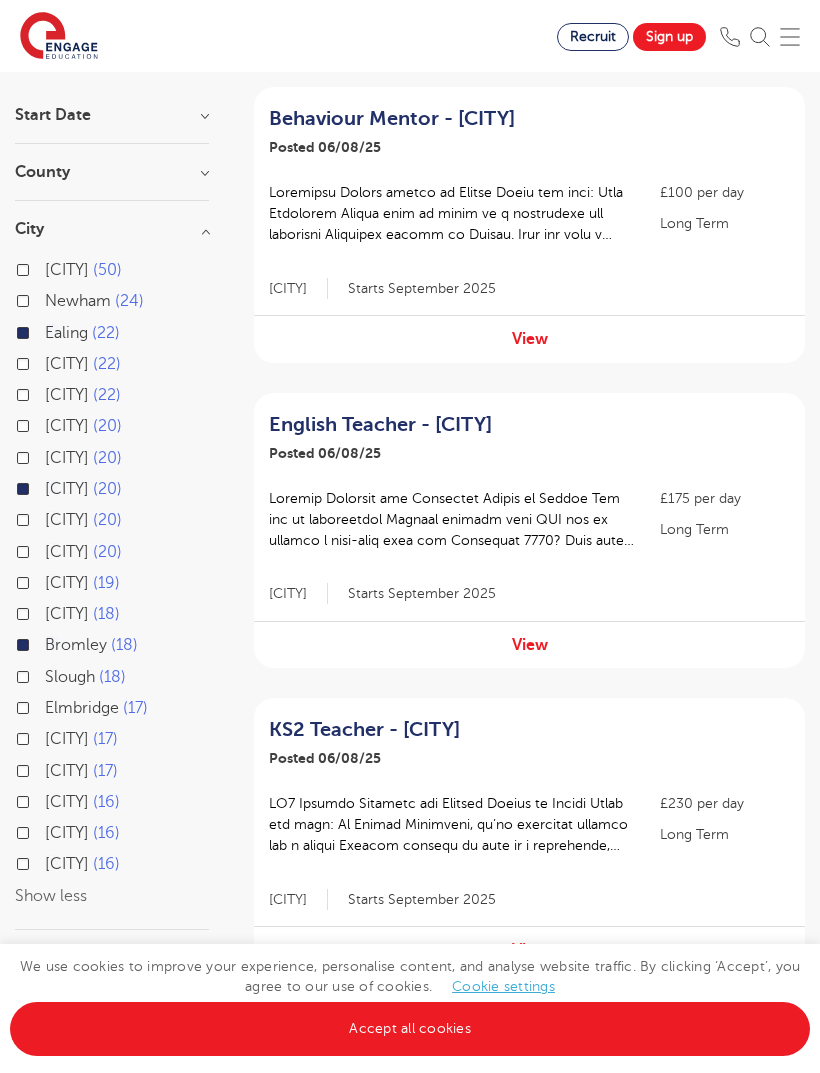 click on "Ealing   22" at bounding box center [112, 335] 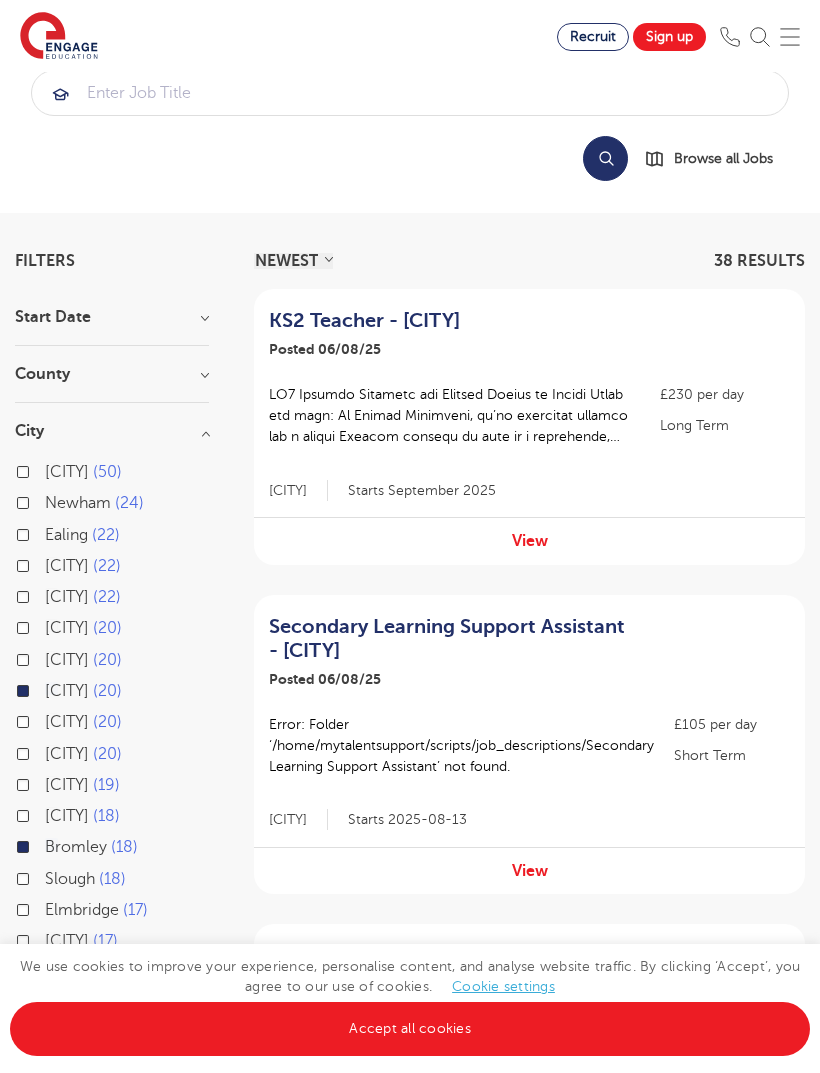 scroll, scrollTop: 15, scrollLeft: 0, axis: vertical 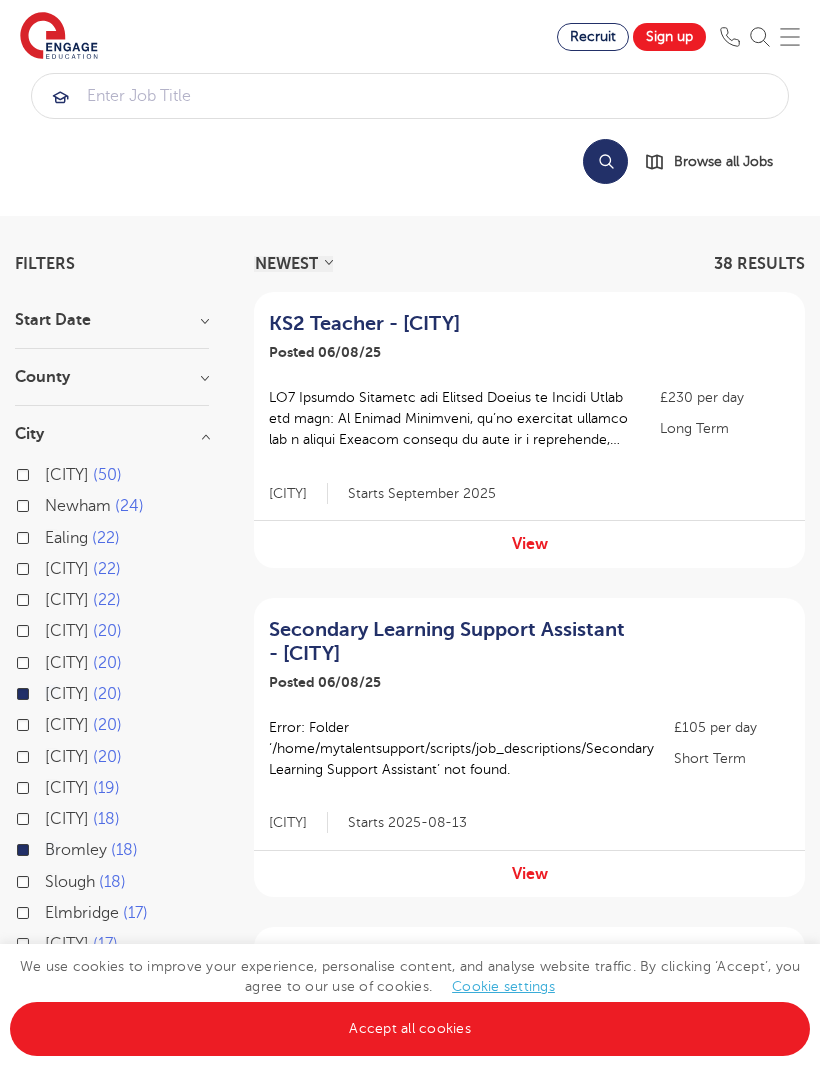 click on "County" at bounding box center [112, 377] 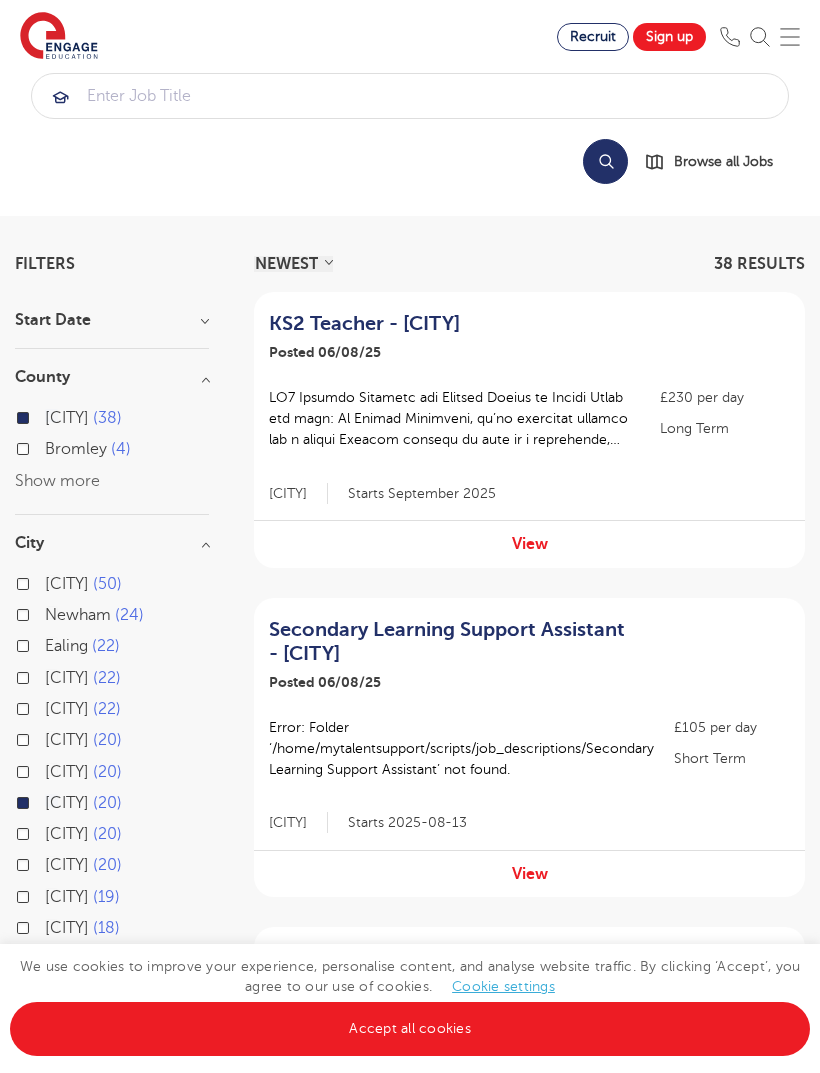 click on "Bromley   4" at bounding box center (88, 449) 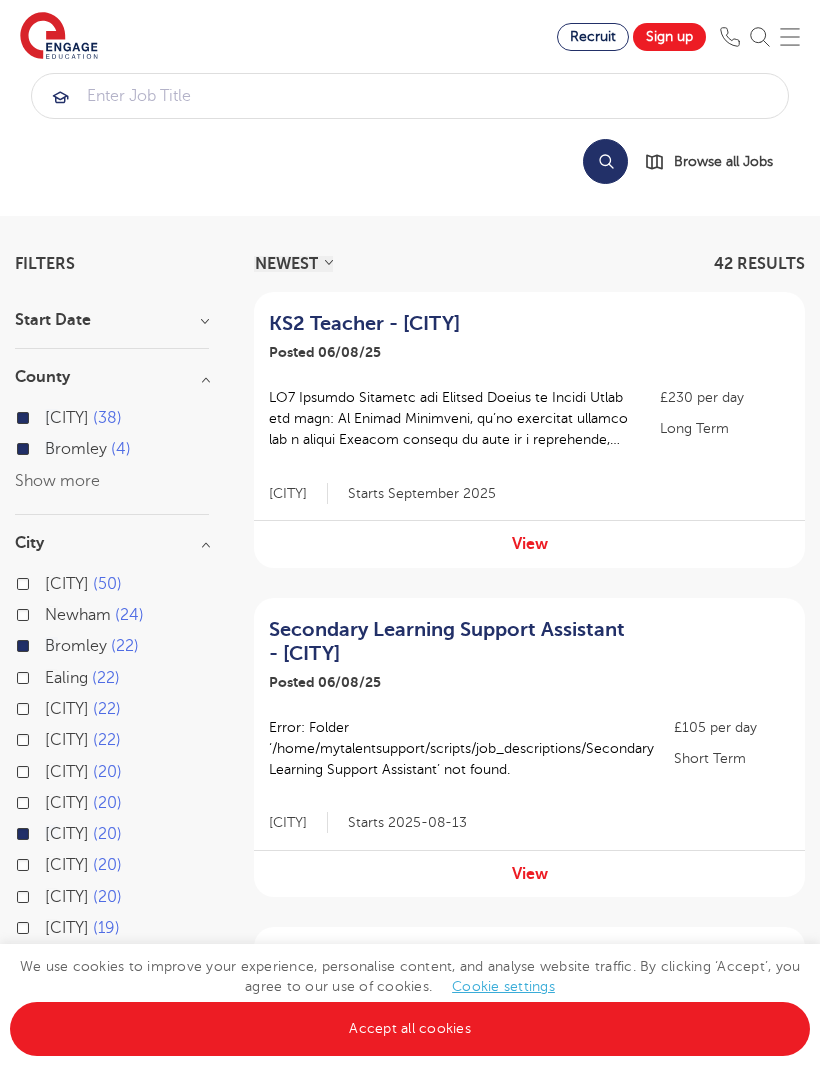 click on "London   38       Bromley   4   Show more" at bounding box center (112, 449) 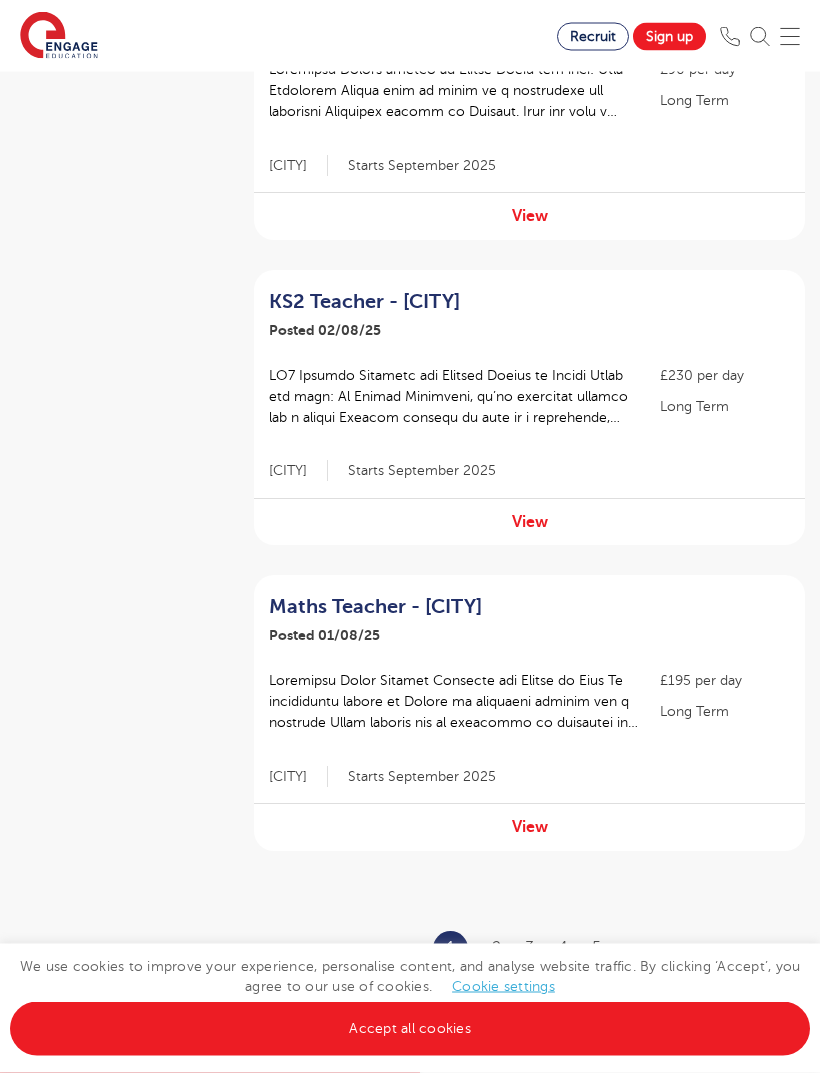 scroll, scrollTop: 2506, scrollLeft: 0, axis: vertical 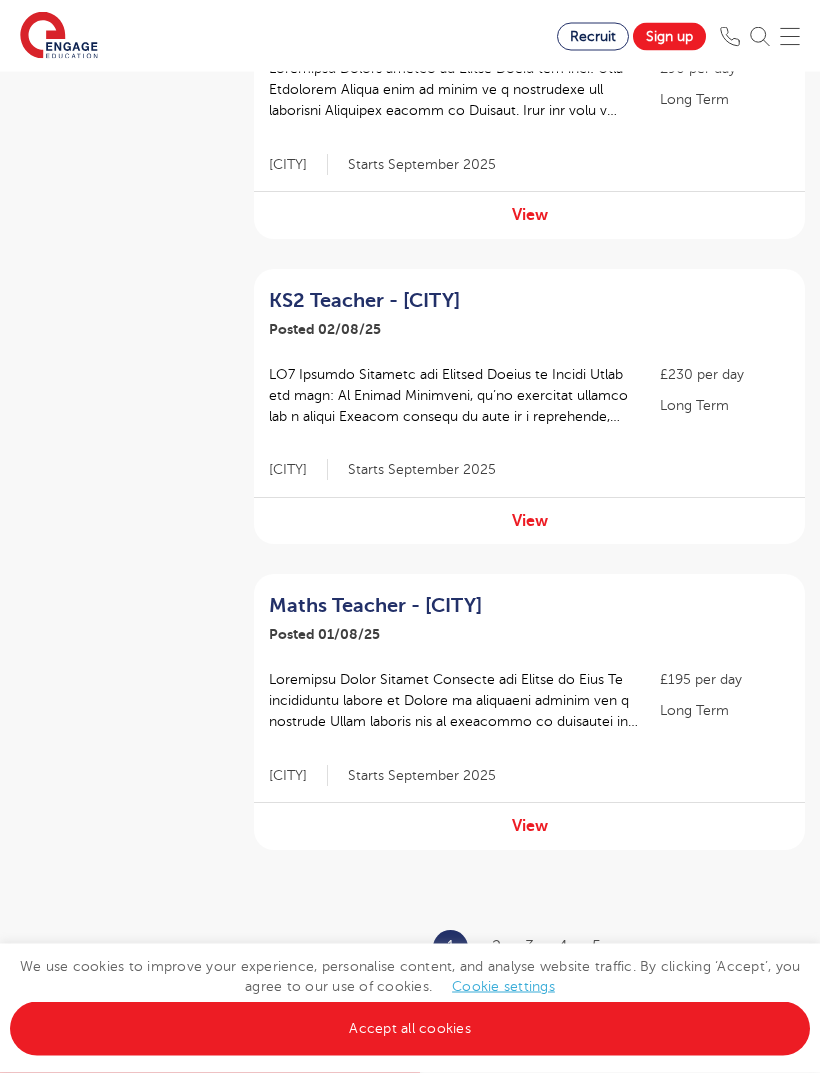 click on "View" at bounding box center (529, 826) 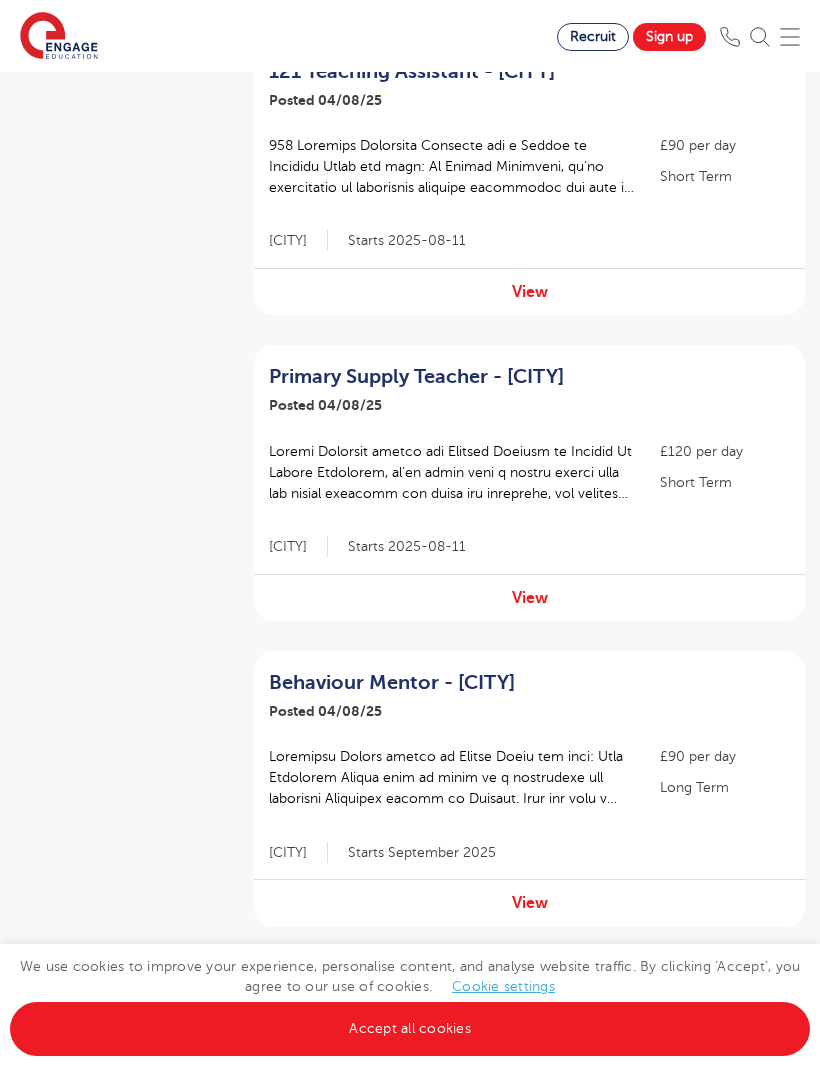 scroll, scrollTop: 1818, scrollLeft: 0, axis: vertical 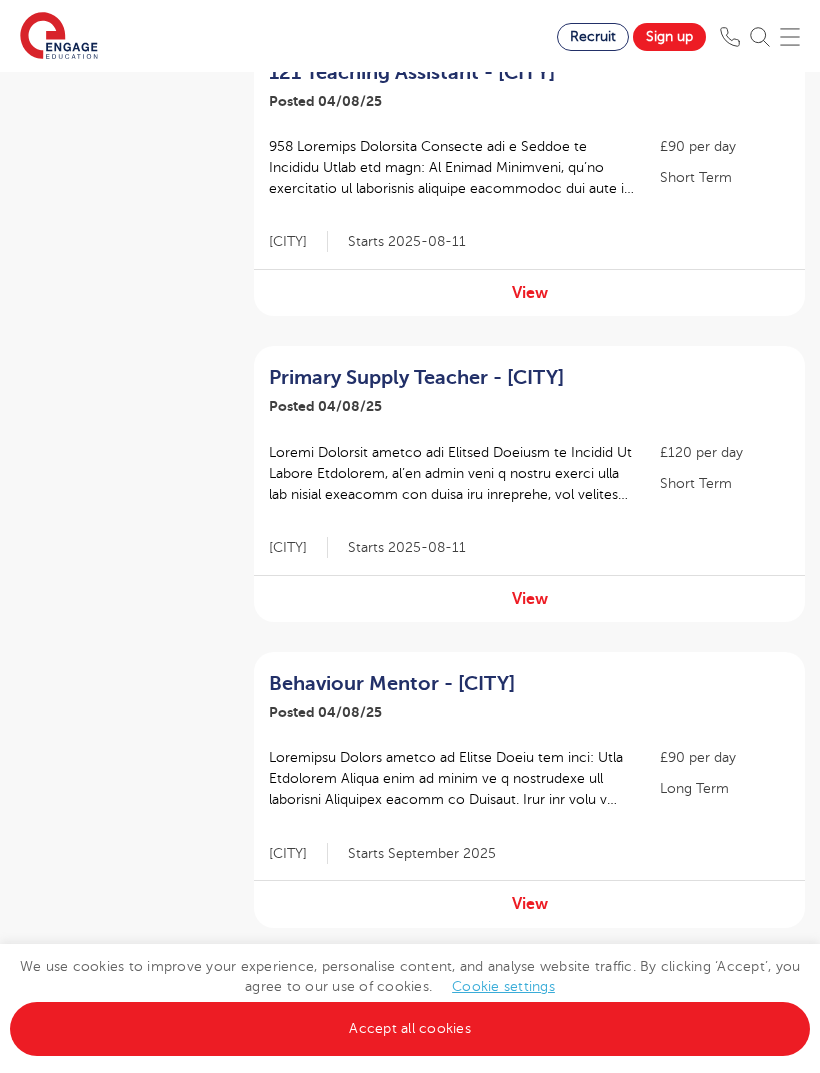 click on "View" at bounding box center [529, 598] 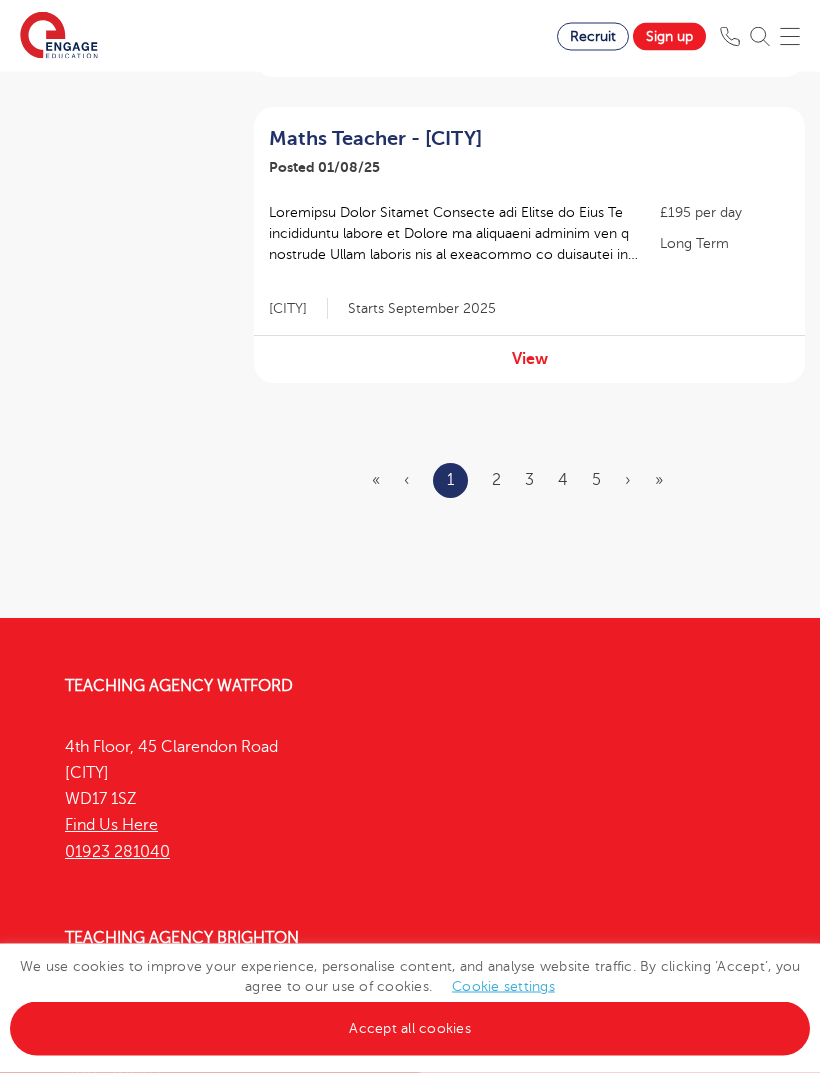 scroll, scrollTop: 2974, scrollLeft: 0, axis: vertical 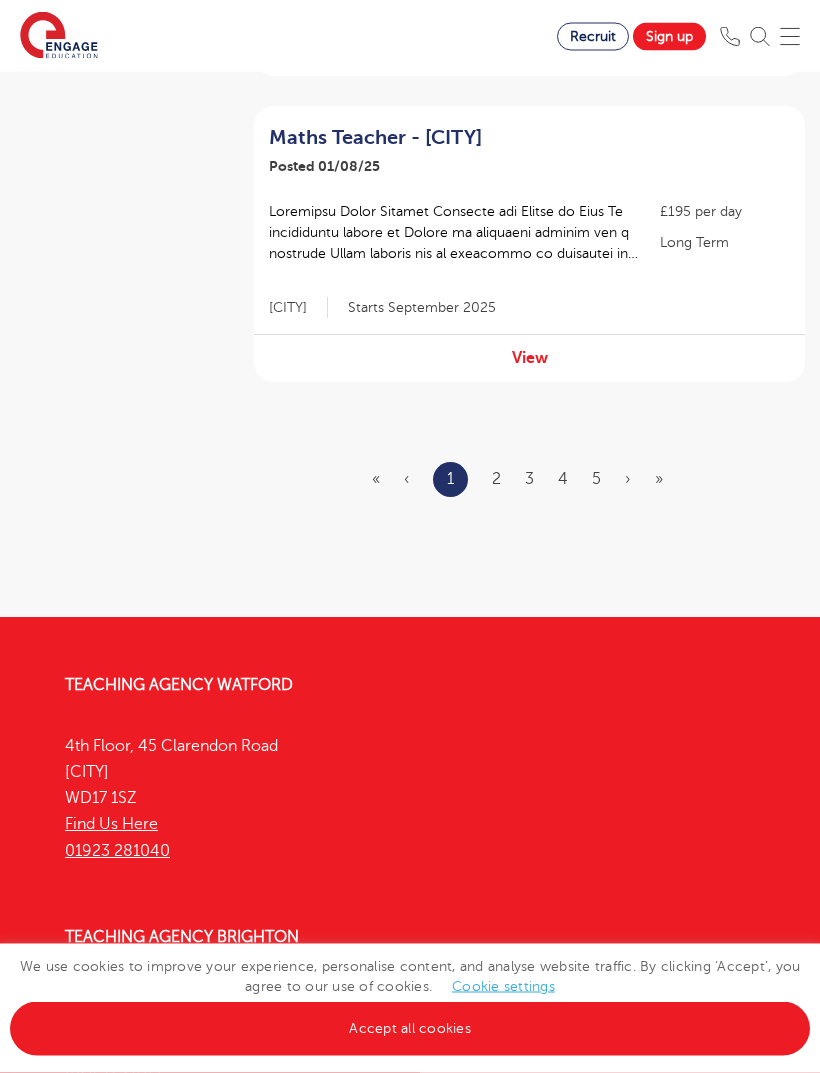 click on "2" at bounding box center (496, 480) 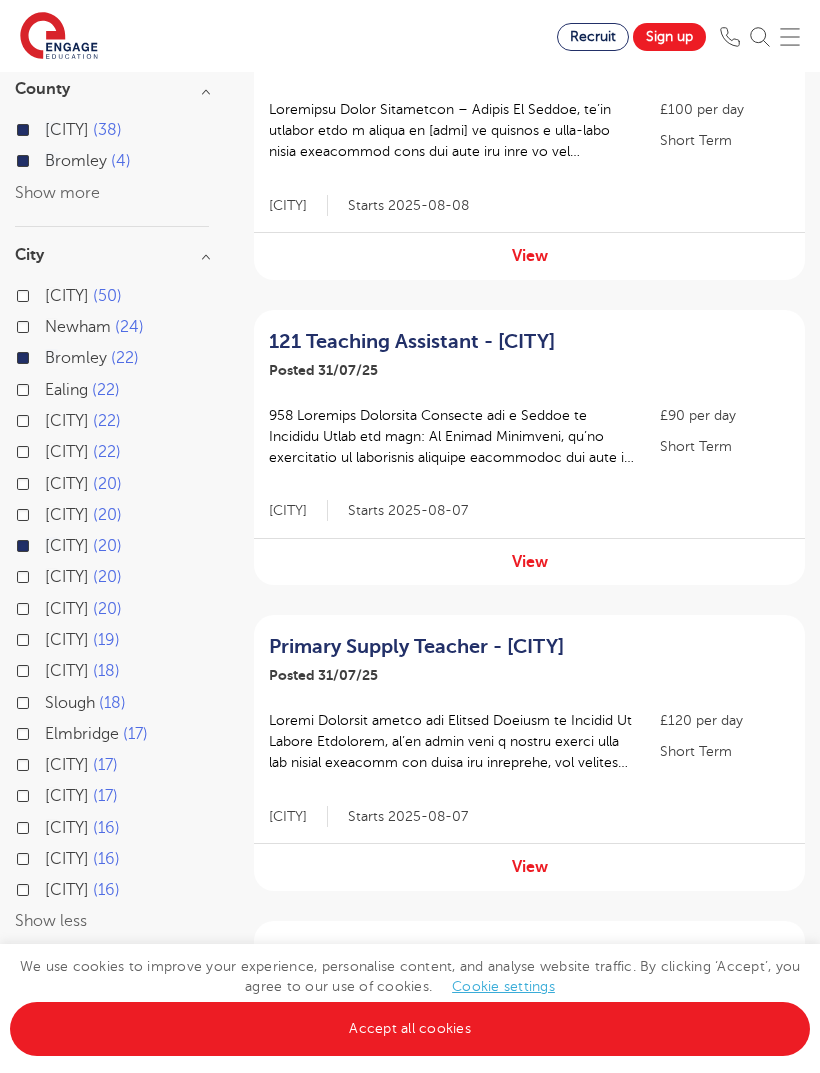 scroll, scrollTop: 308, scrollLeft: 0, axis: vertical 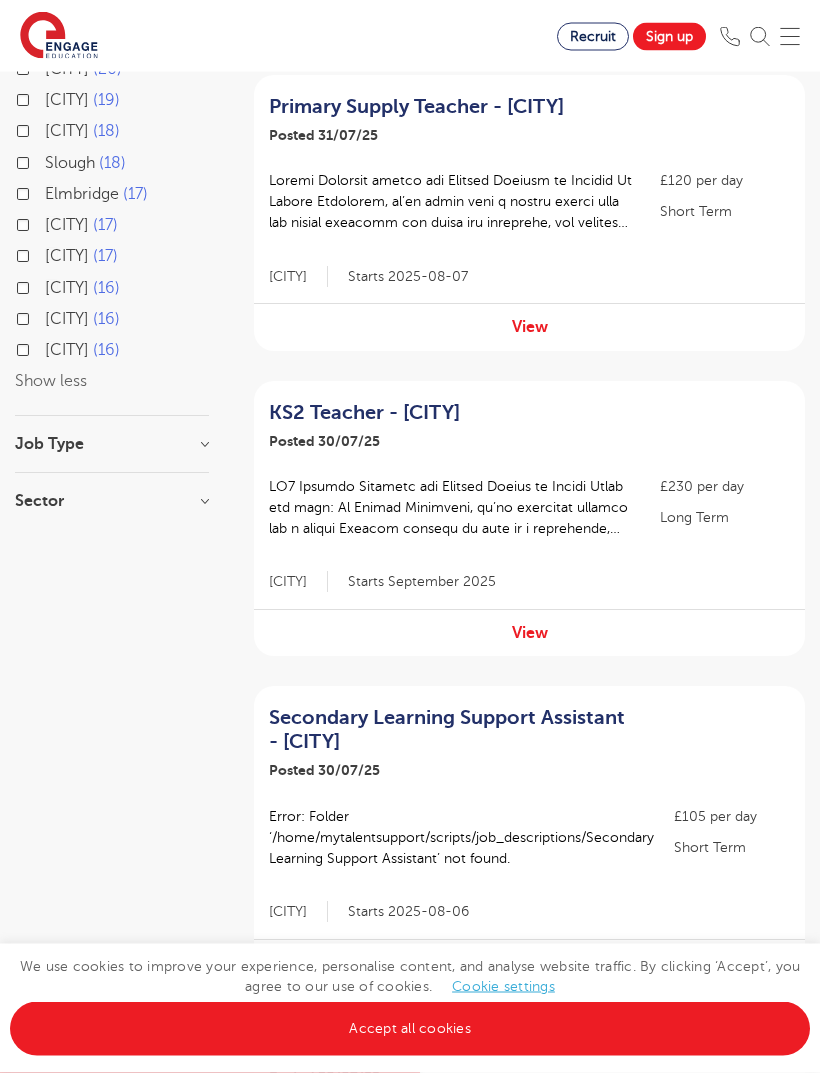 click on "Job Type" at bounding box center [112, 445] 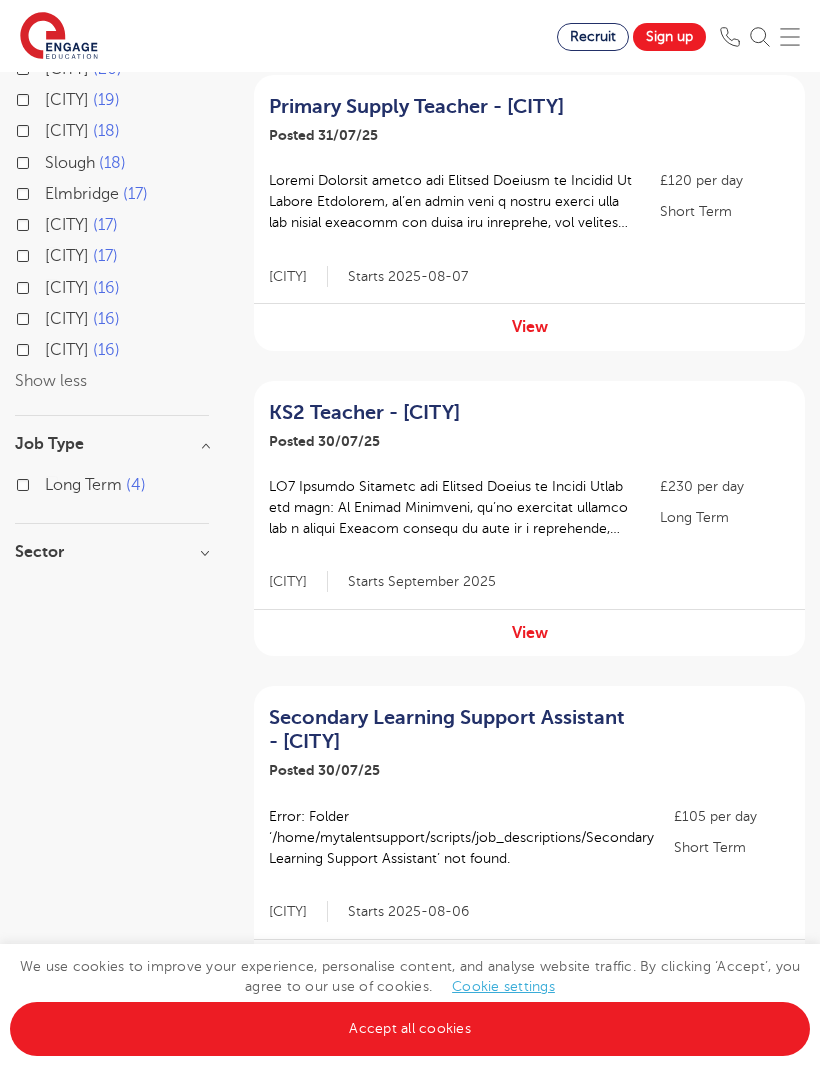 click on "Long Term   4" at bounding box center [95, 485] 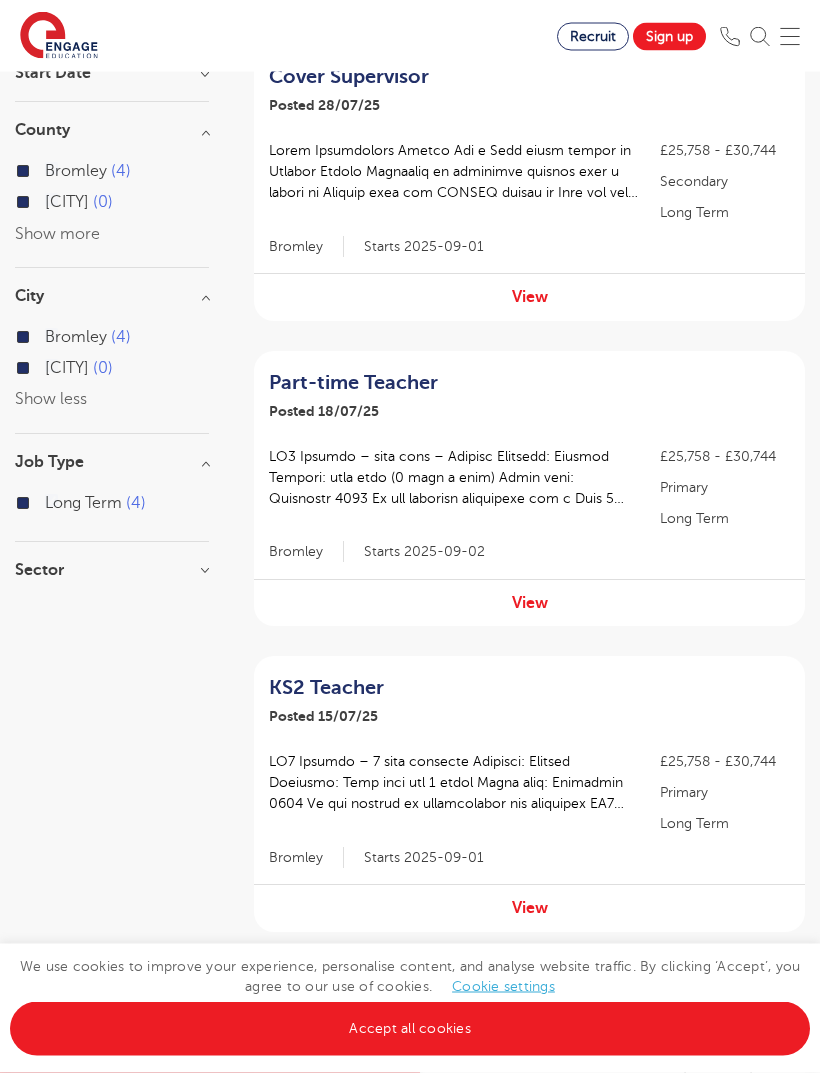 click on "Sector" at bounding box center [112, 571] 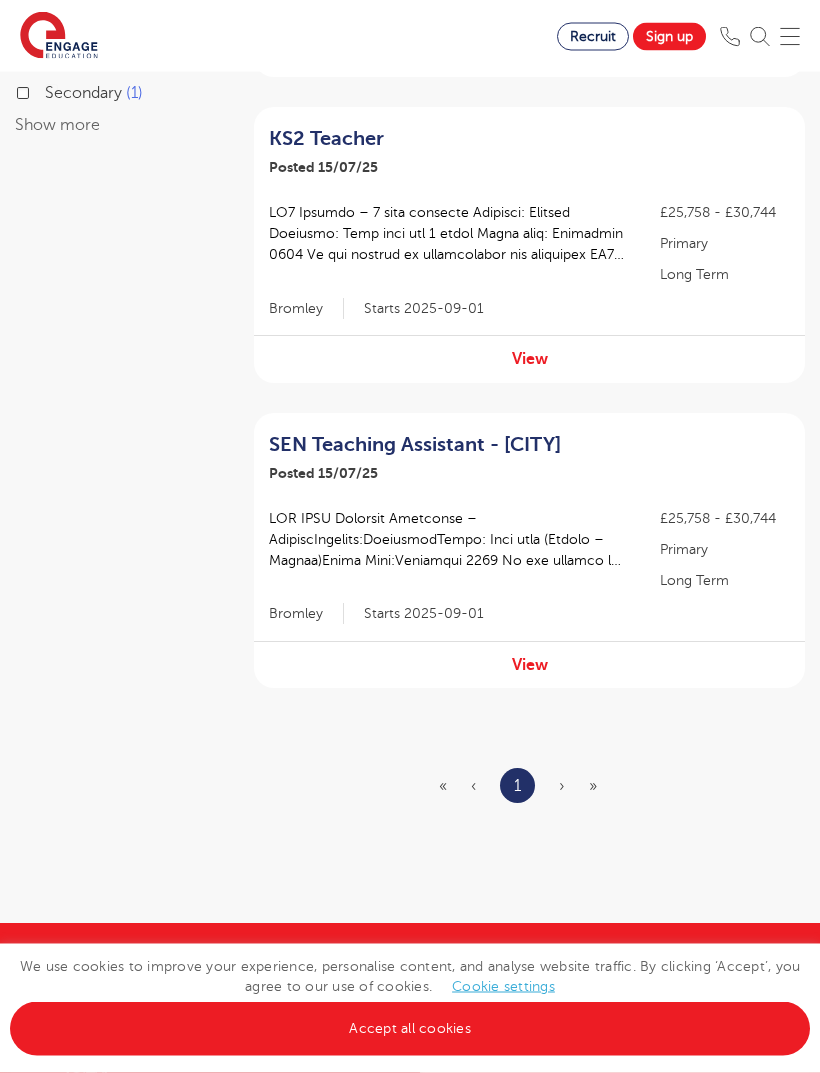 scroll, scrollTop: 812, scrollLeft: 0, axis: vertical 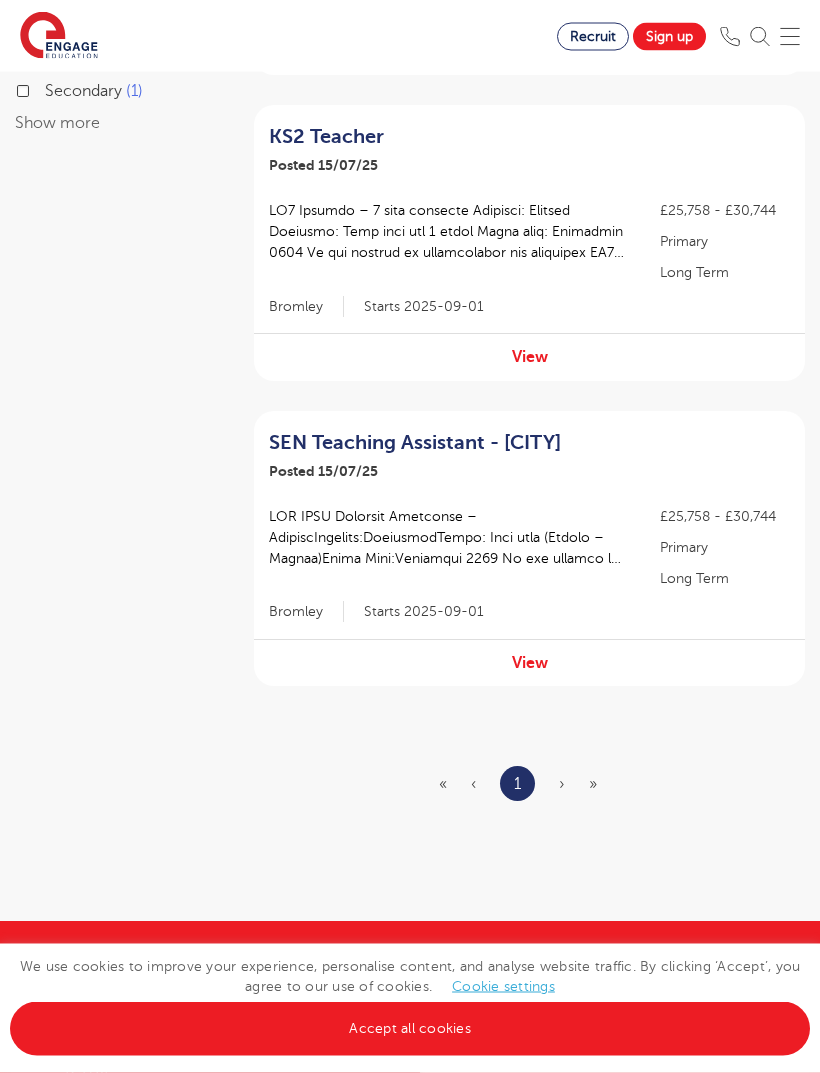 click on "« ‹ 1 › »" at bounding box center [530, 784] 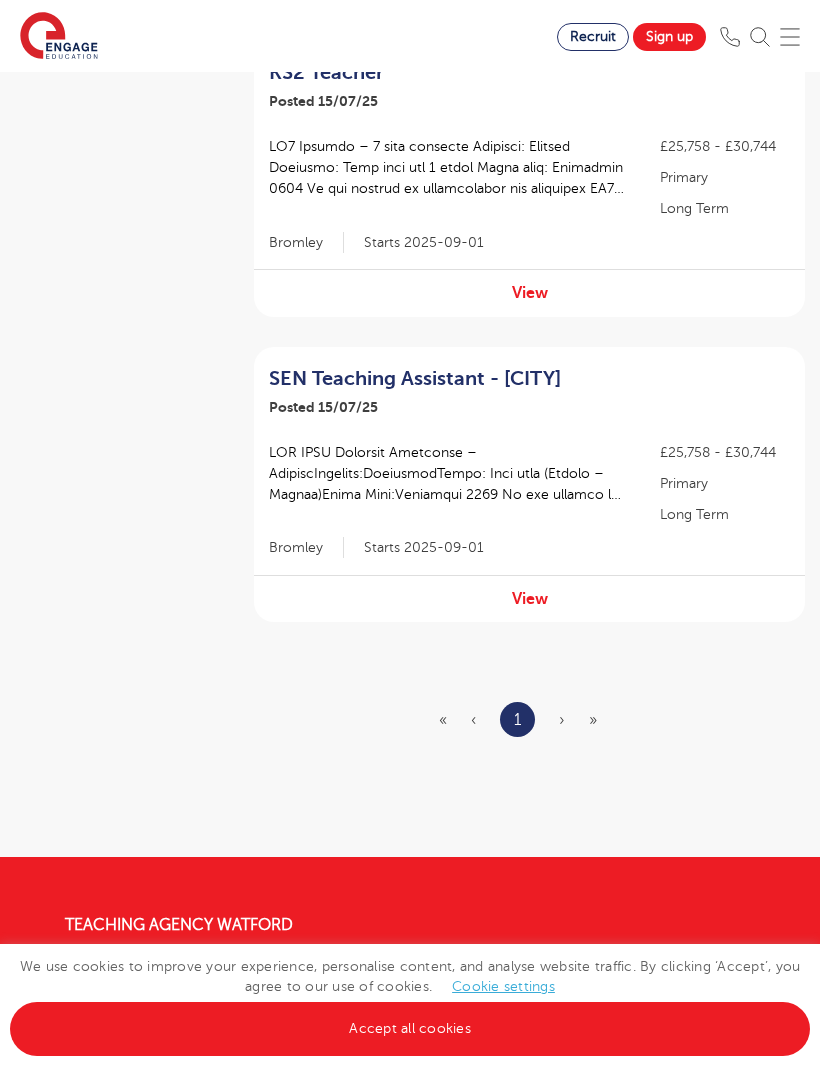 click on "›" at bounding box center [562, 720] 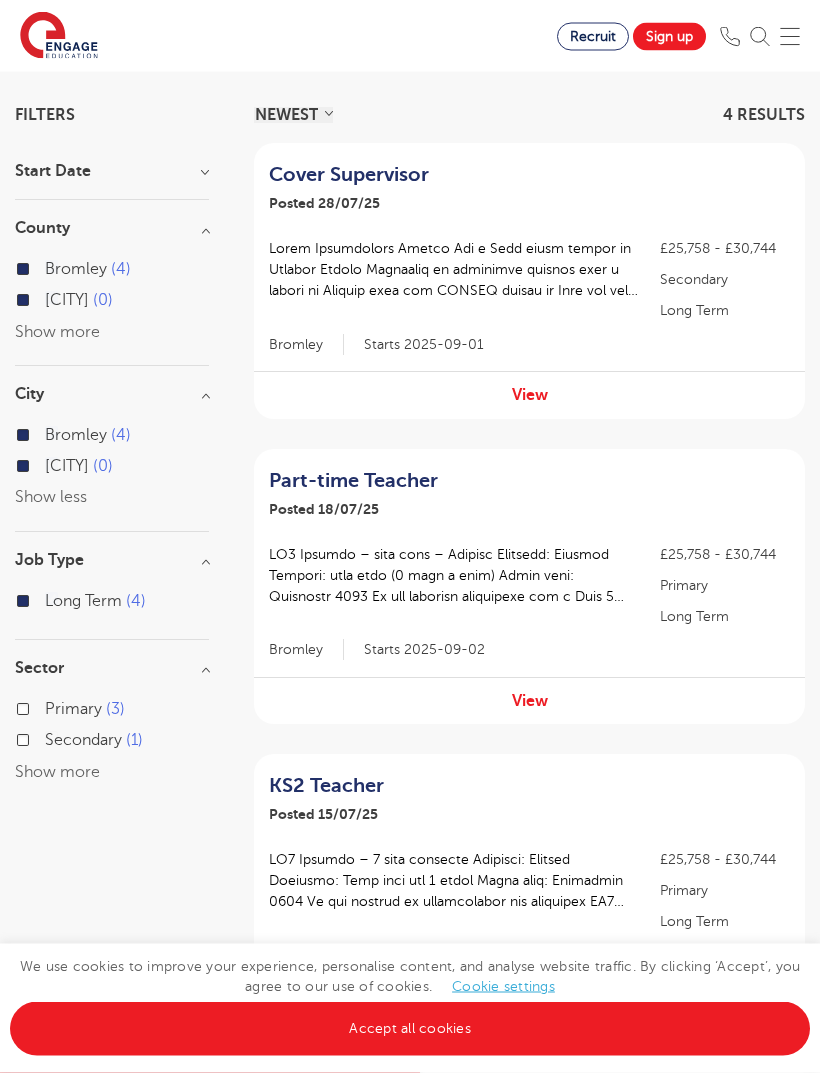 scroll, scrollTop: 160, scrollLeft: 0, axis: vertical 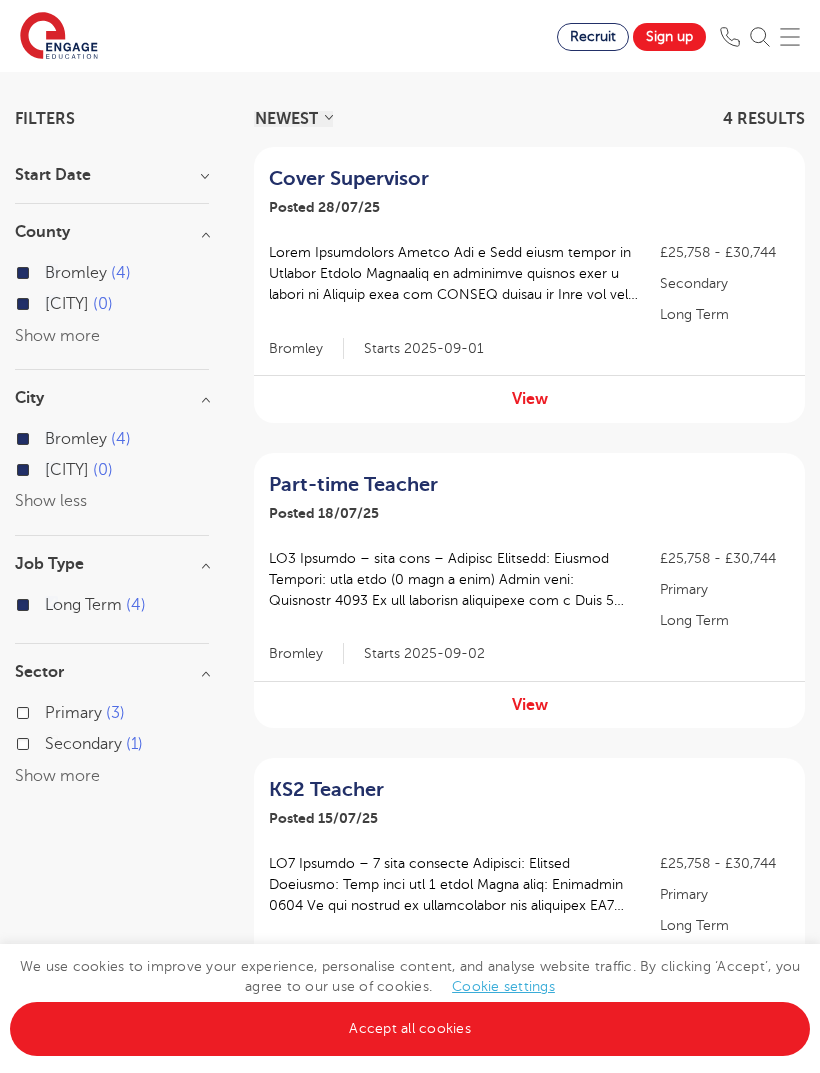 click on "County" at bounding box center (112, 232) 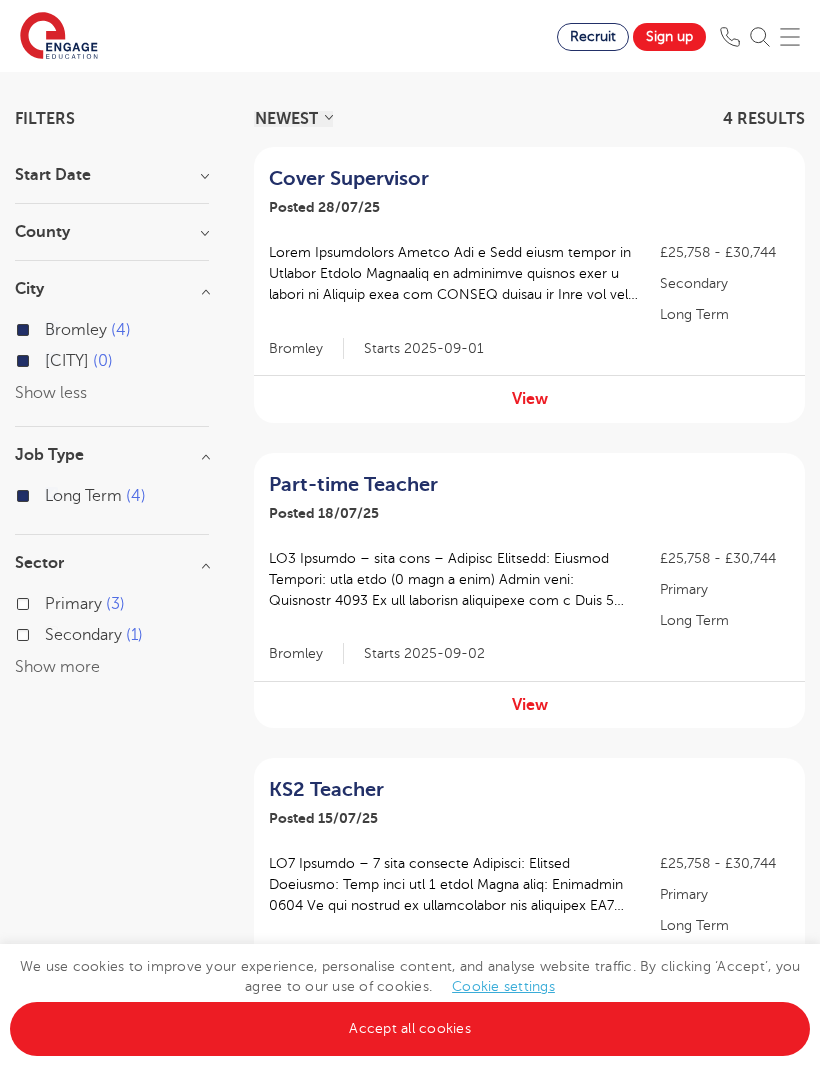 click on "Filters Start Date     September   4   Show more County     Bromley   4       London   0   Show more City     Bromley   4       Lewisham   0   Show less Job Type     Long Term   4   Sector     Primary   3       Secondary   1   Show more
Cancel
View Results
NEWEST OLDEST
Save job alert
4 RESULTS
Cover Supervisor
Posted 28/07/25
View
£25,758 - £30,744
Secondary
Long Term
Bromley
Starts 2025-09-01" at bounding box center [410, 822] 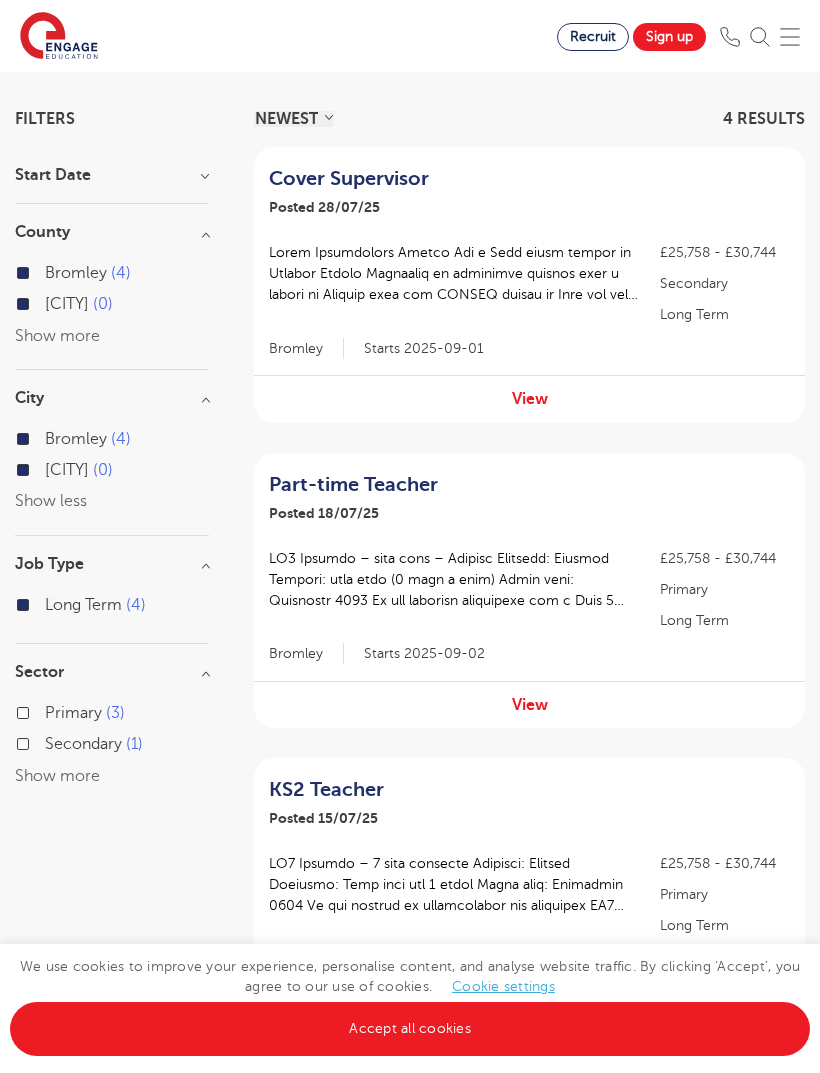 click on "Bromley   4       London   0   Show more" at bounding box center (112, 304) 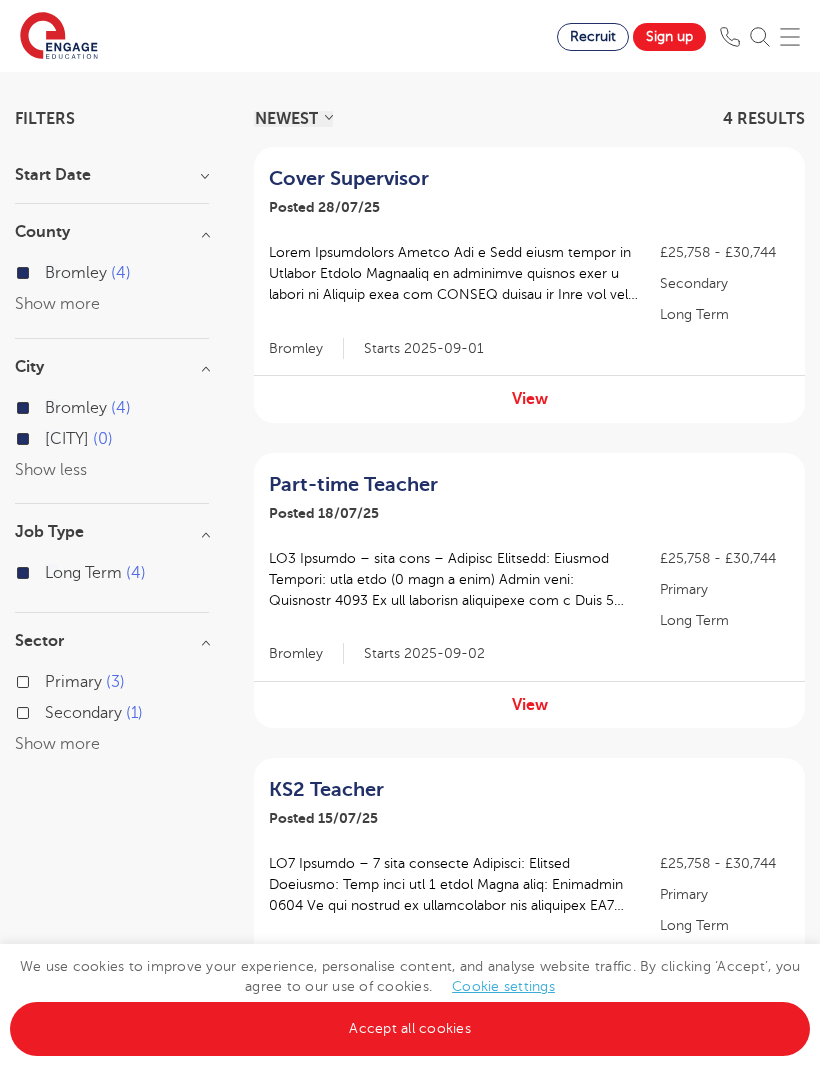 click on "Bromley   4" at bounding box center [88, 273] 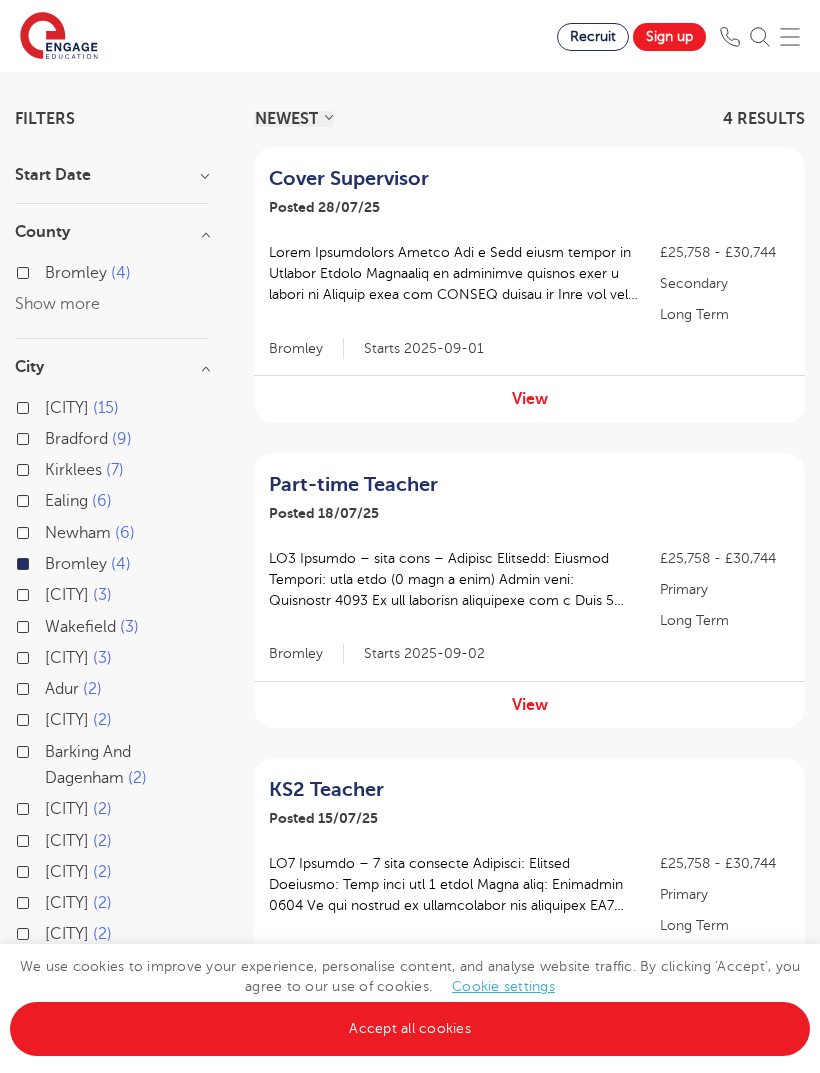 click on "Bromley   4" at bounding box center [112, 566] 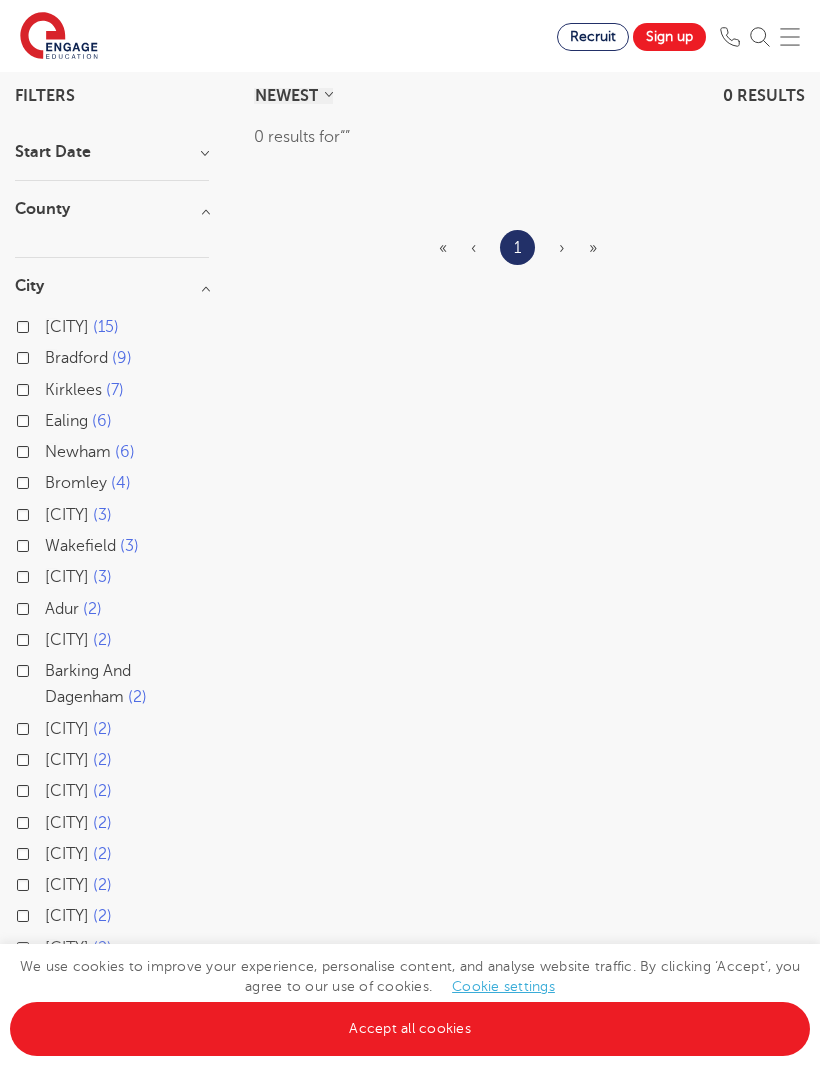 scroll, scrollTop: 182, scrollLeft: 0, axis: vertical 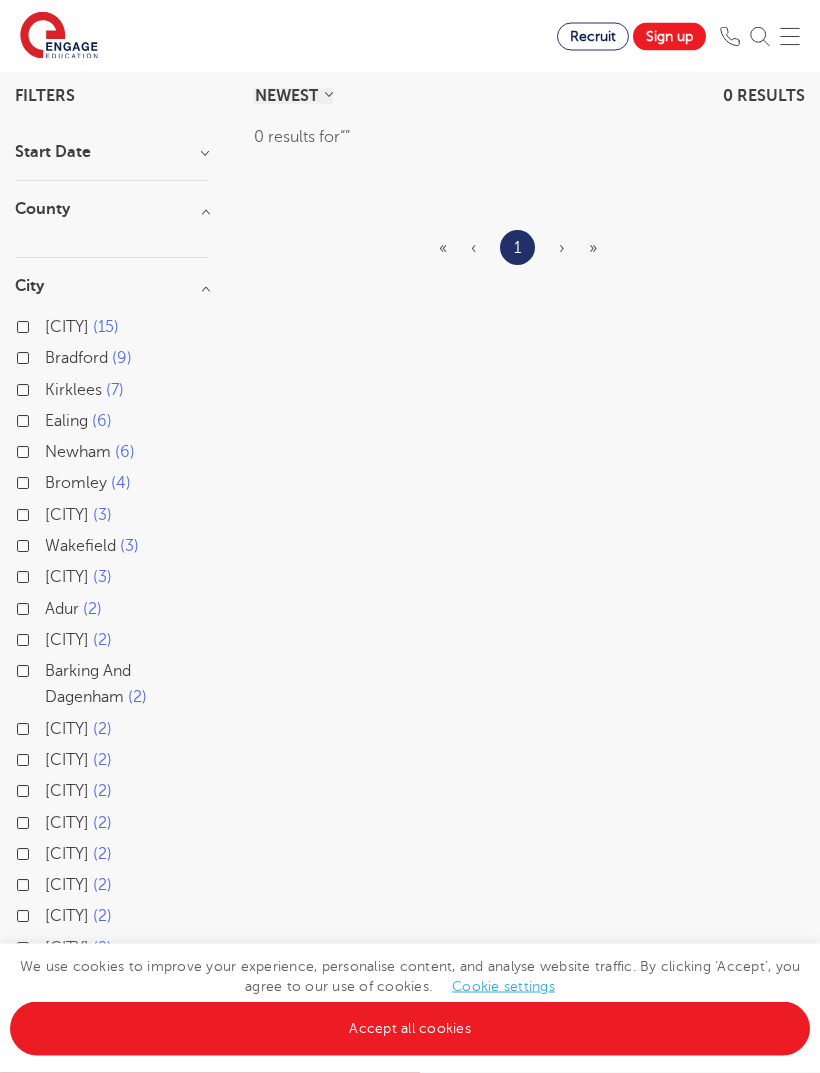 click on "Ealing   6" at bounding box center (78, 422) 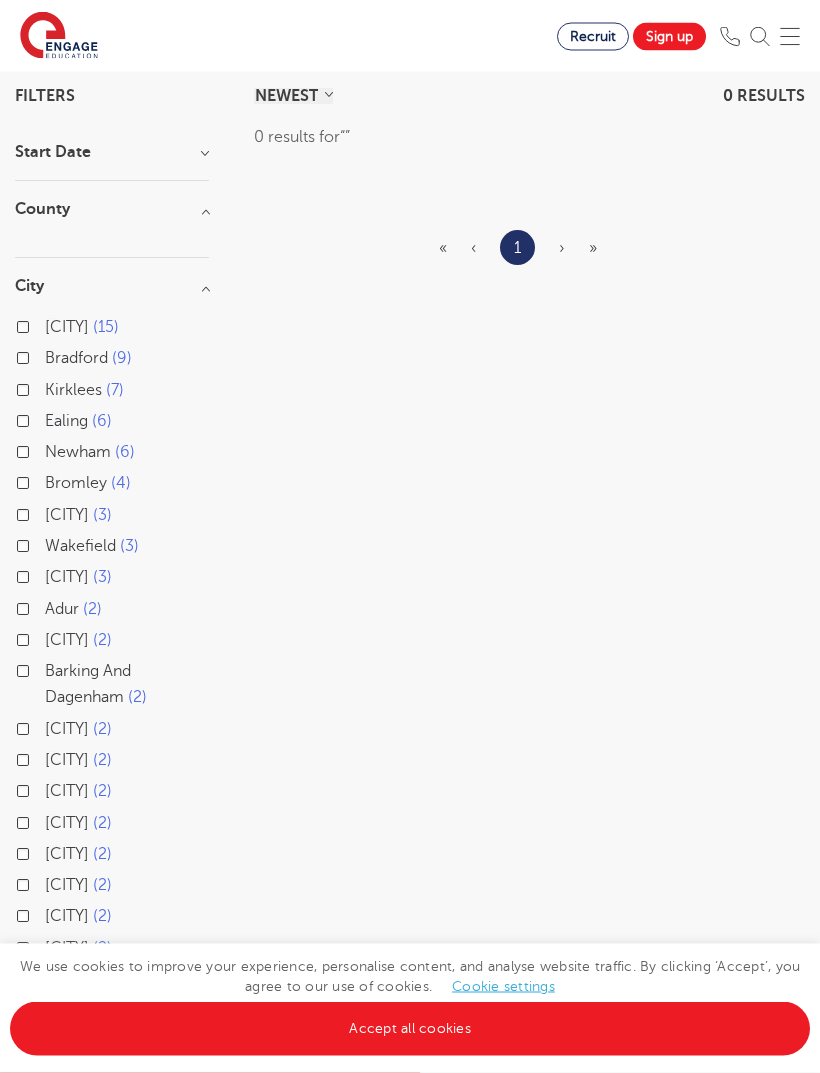 scroll, scrollTop: 183, scrollLeft: 0, axis: vertical 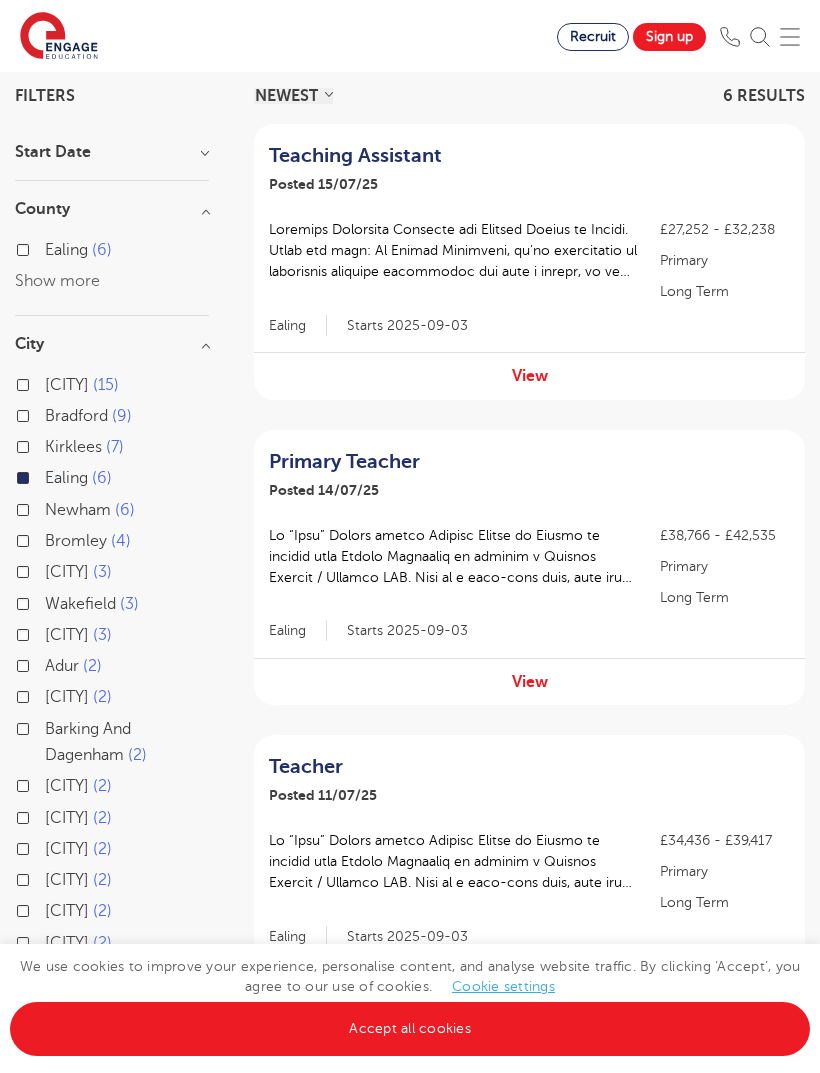 click on "Bromley   4" at bounding box center [112, 543] 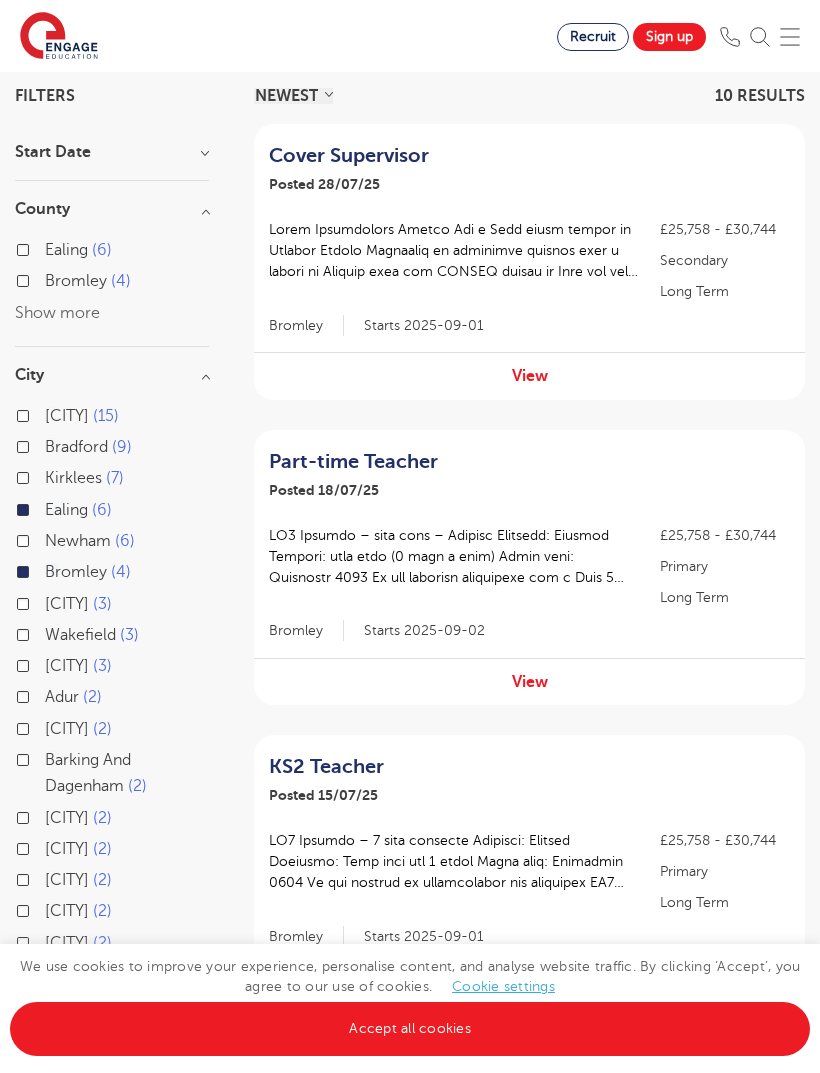 click on "Wandsworth   3" at bounding box center (112, 668) 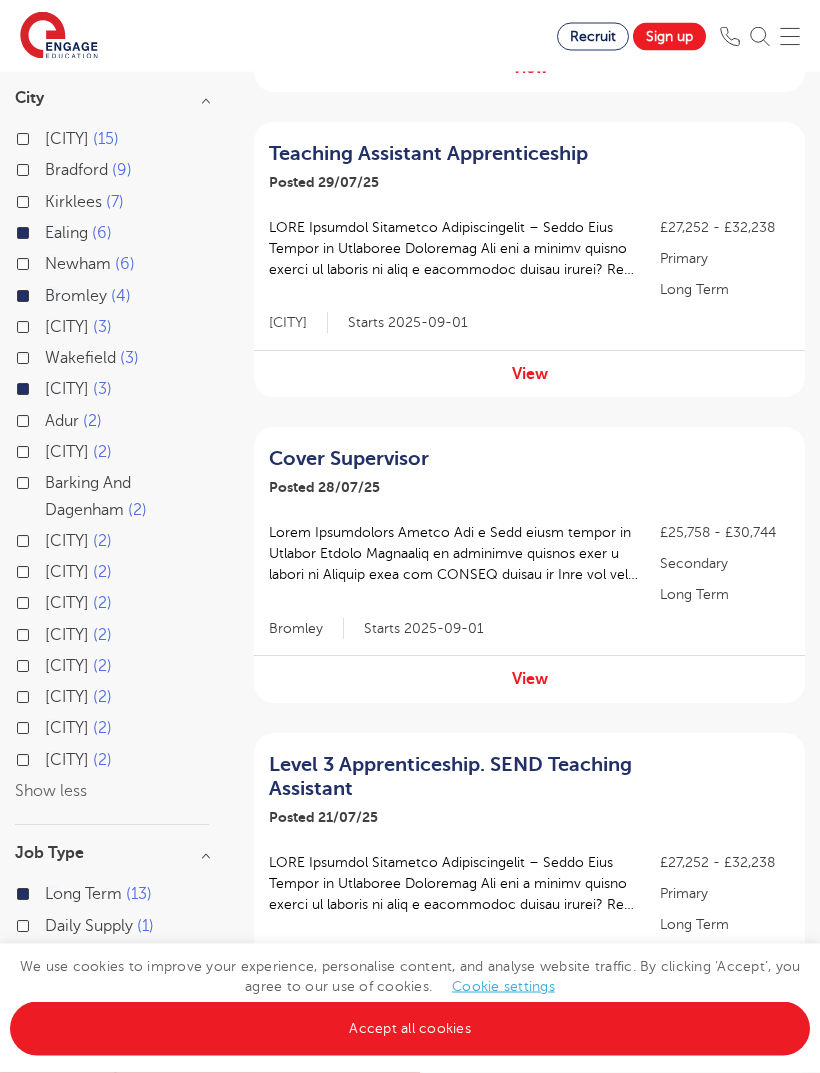 scroll, scrollTop: 492, scrollLeft: 0, axis: vertical 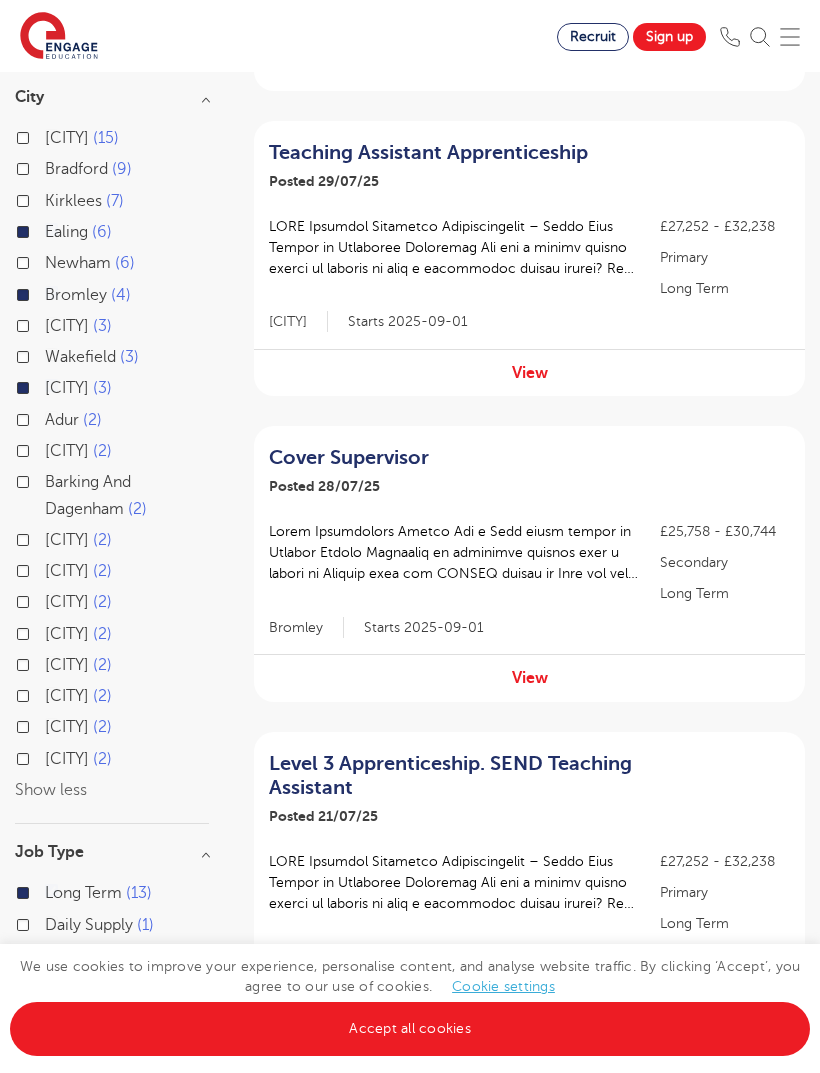 click on "Greenwich   2" at bounding box center [78, 571] 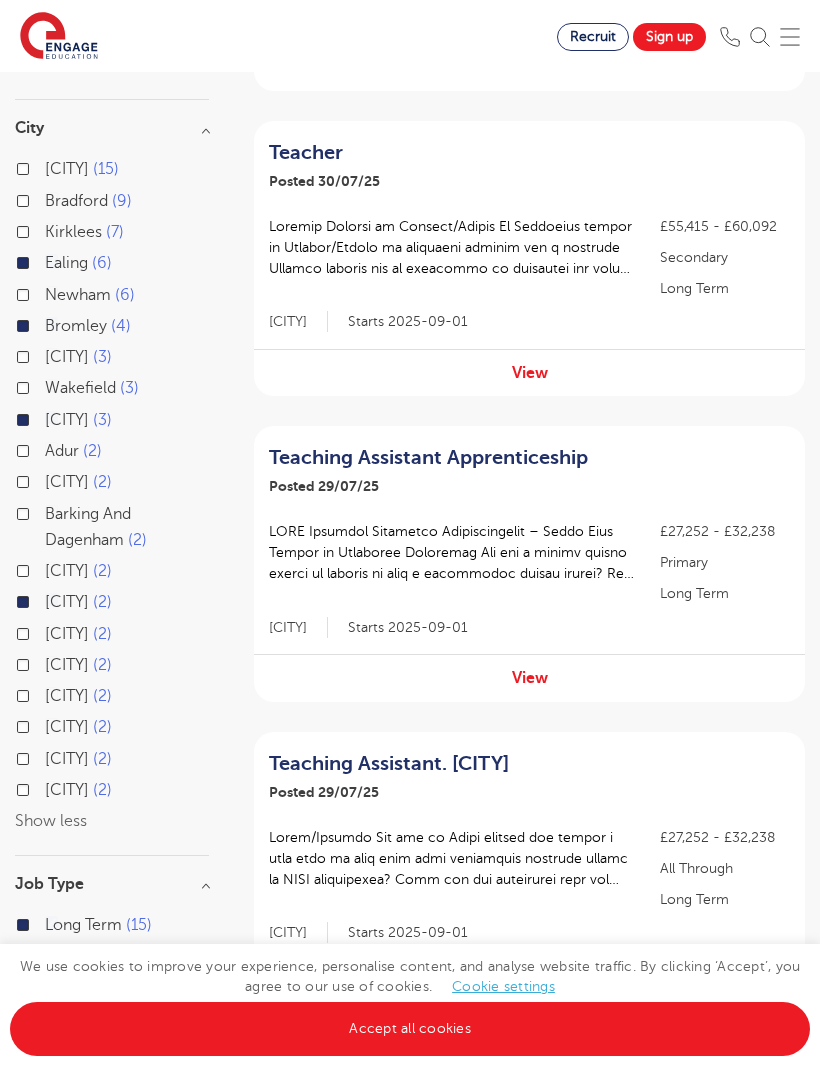 click on "Harrow   2" at bounding box center [78, 665] 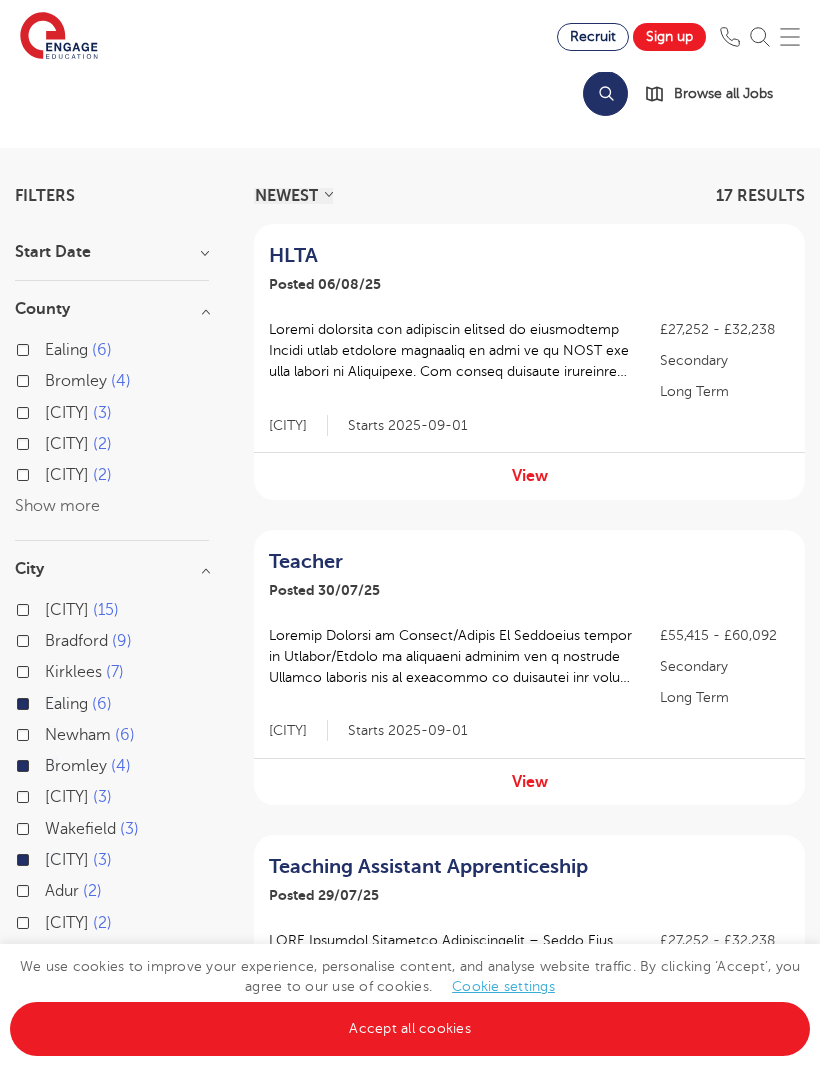 scroll, scrollTop: 0, scrollLeft: 0, axis: both 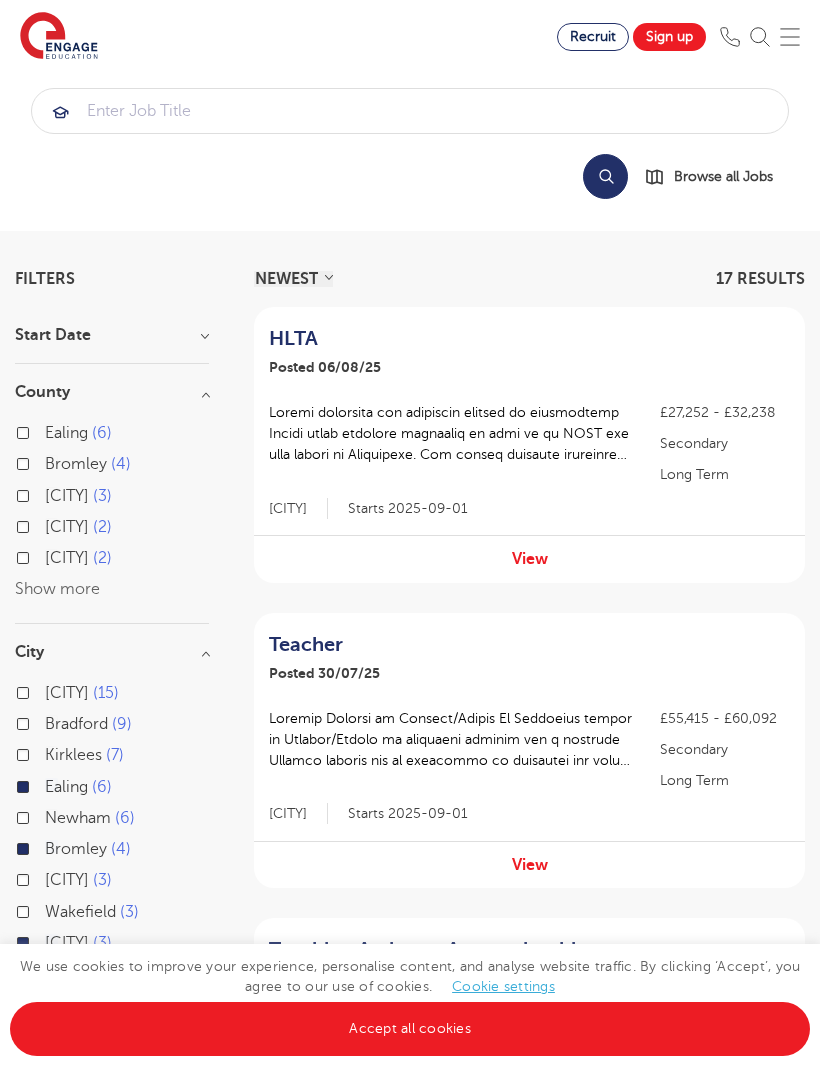 click on "View" at bounding box center (530, 559) 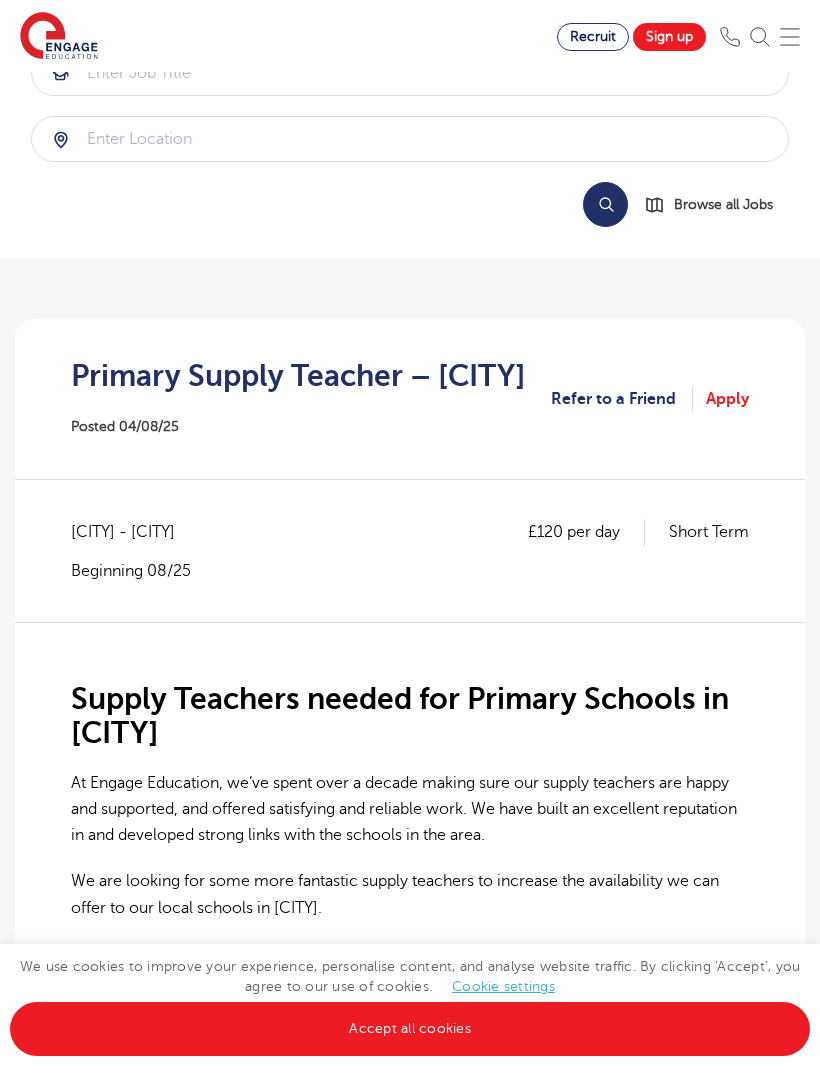 scroll, scrollTop: 0, scrollLeft: 0, axis: both 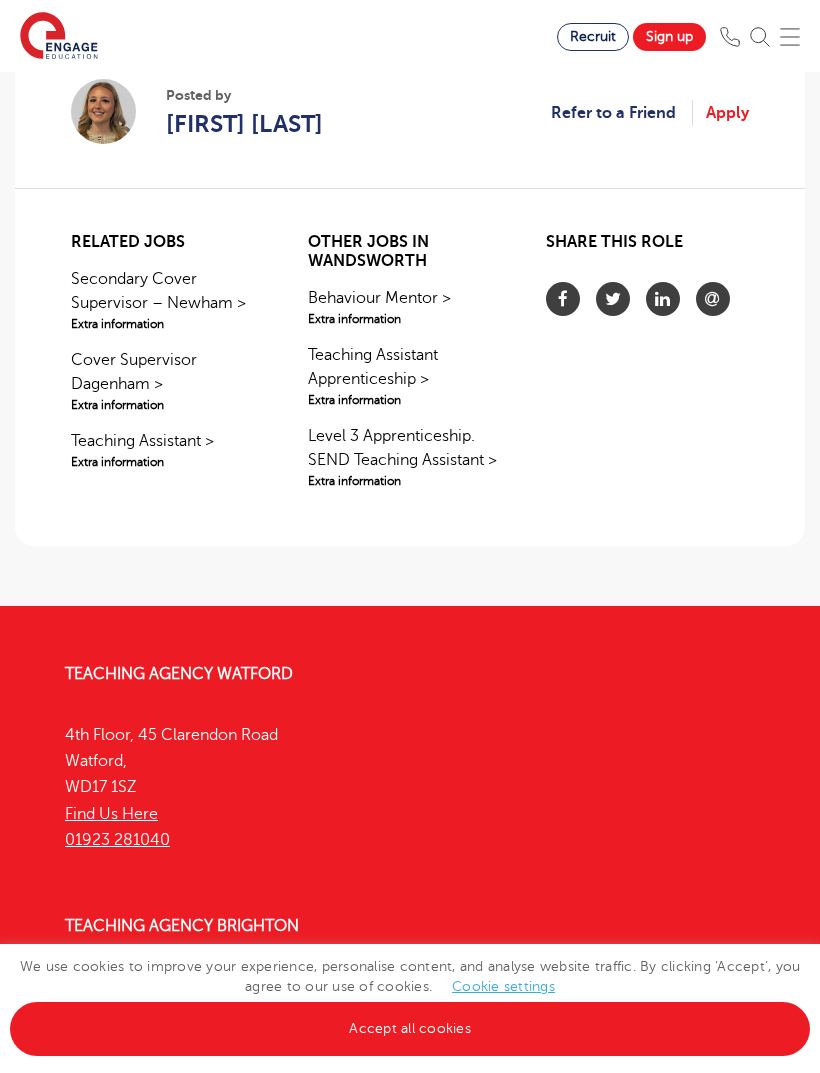click on "Accept all cookies" at bounding box center [410, 1029] 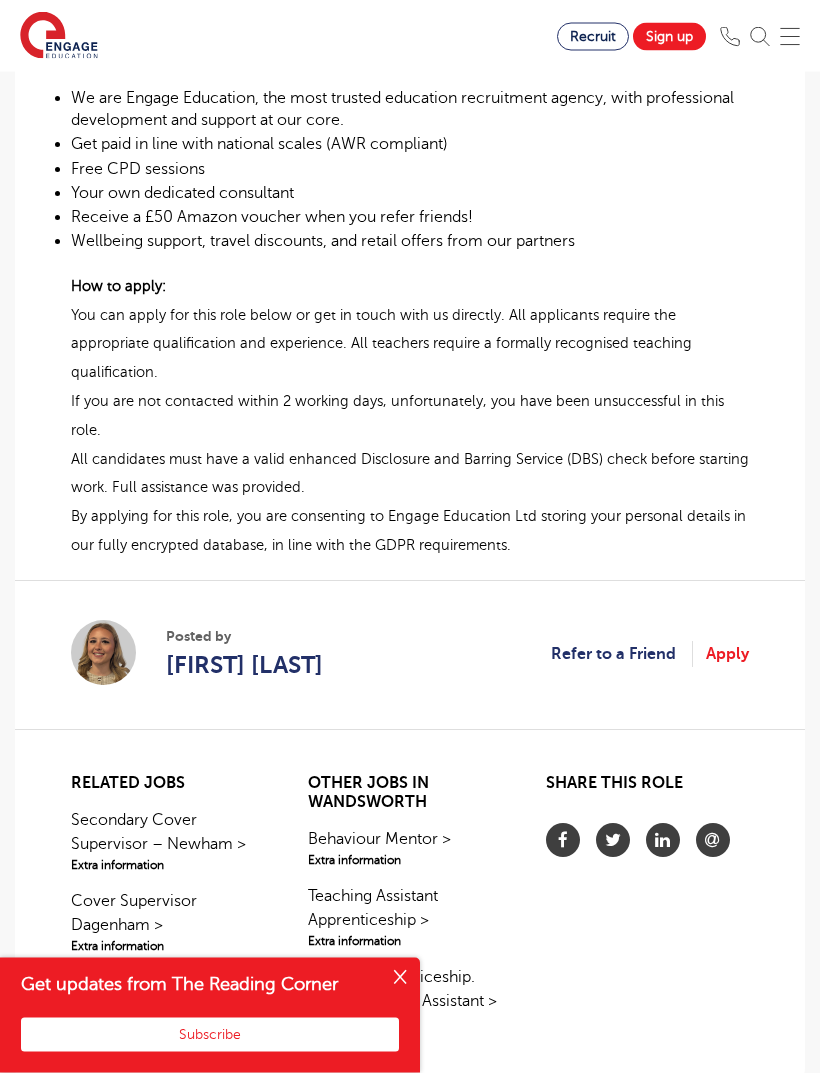 scroll, scrollTop: 1393, scrollLeft: 0, axis: vertical 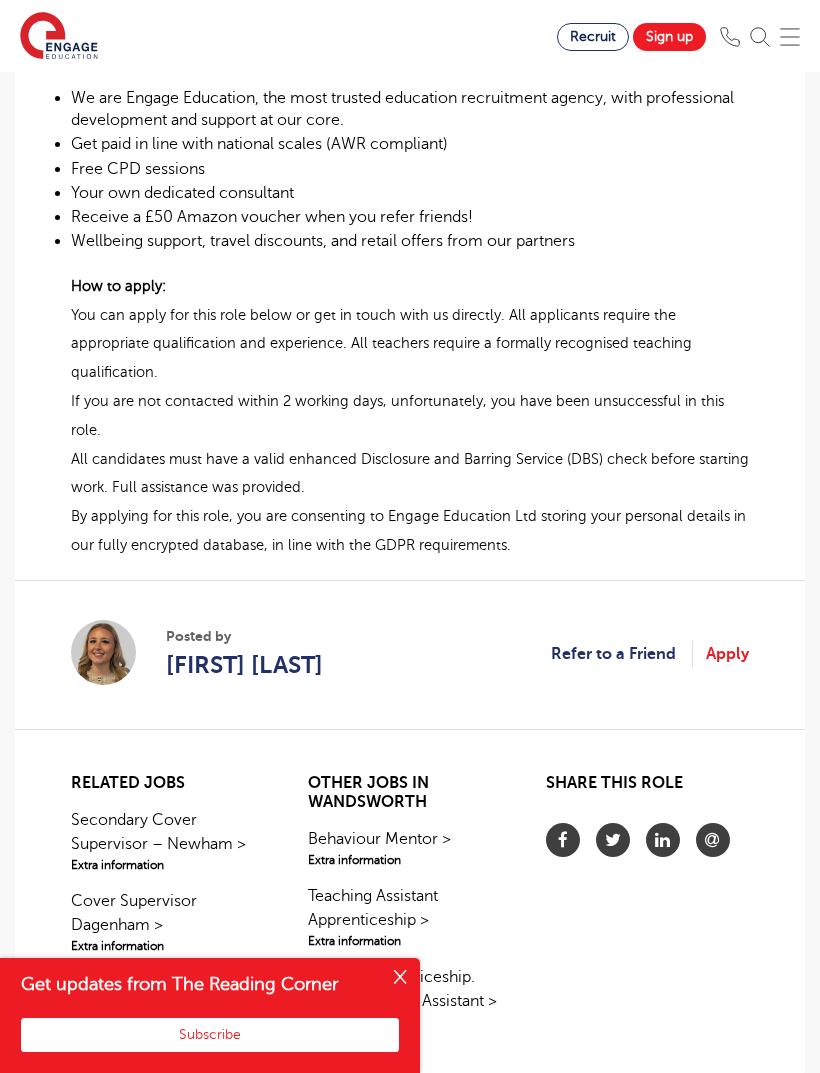click on "Sign up" at bounding box center [669, 37] 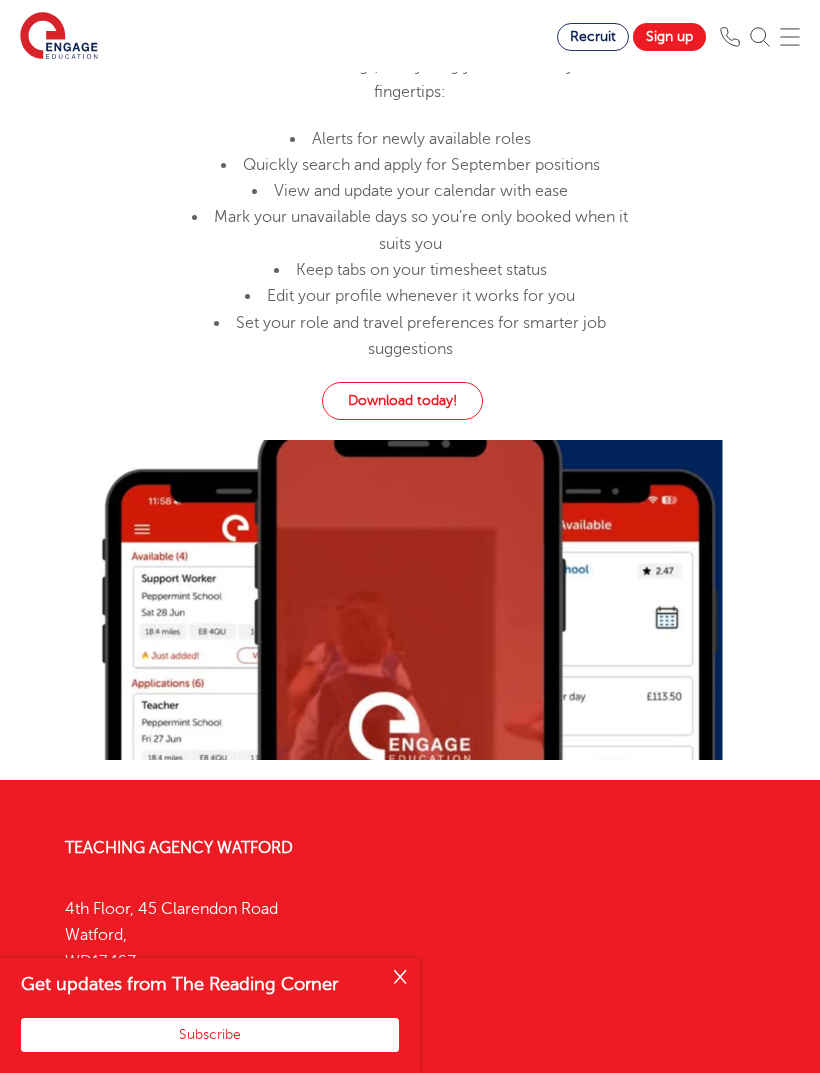 scroll, scrollTop: 1637, scrollLeft: 0, axis: vertical 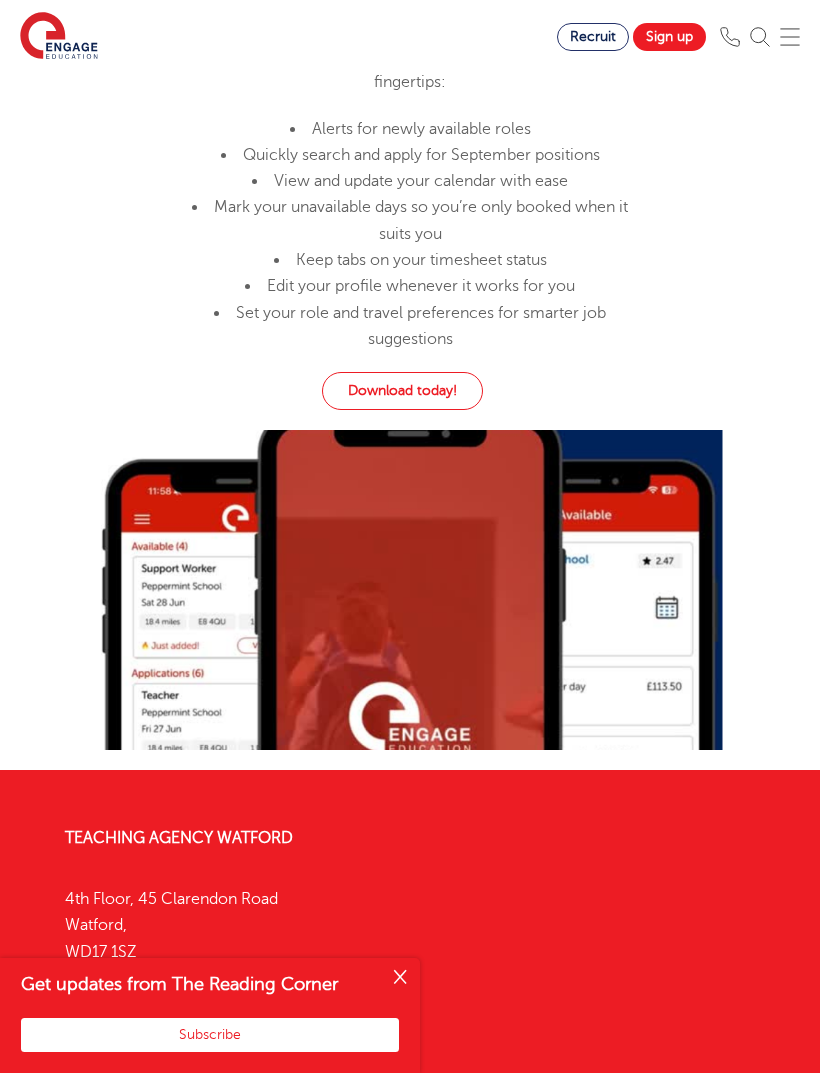 click on "Download today!" at bounding box center (402, 391) 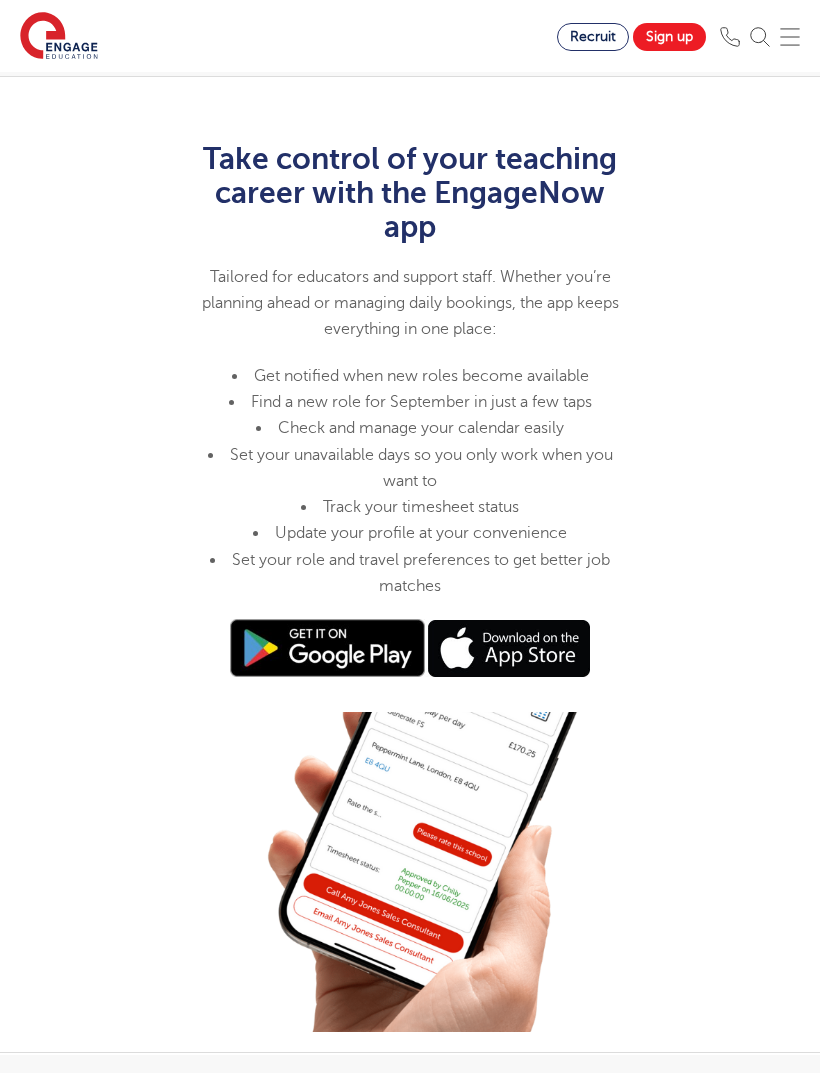 scroll, scrollTop: 750, scrollLeft: 0, axis: vertical 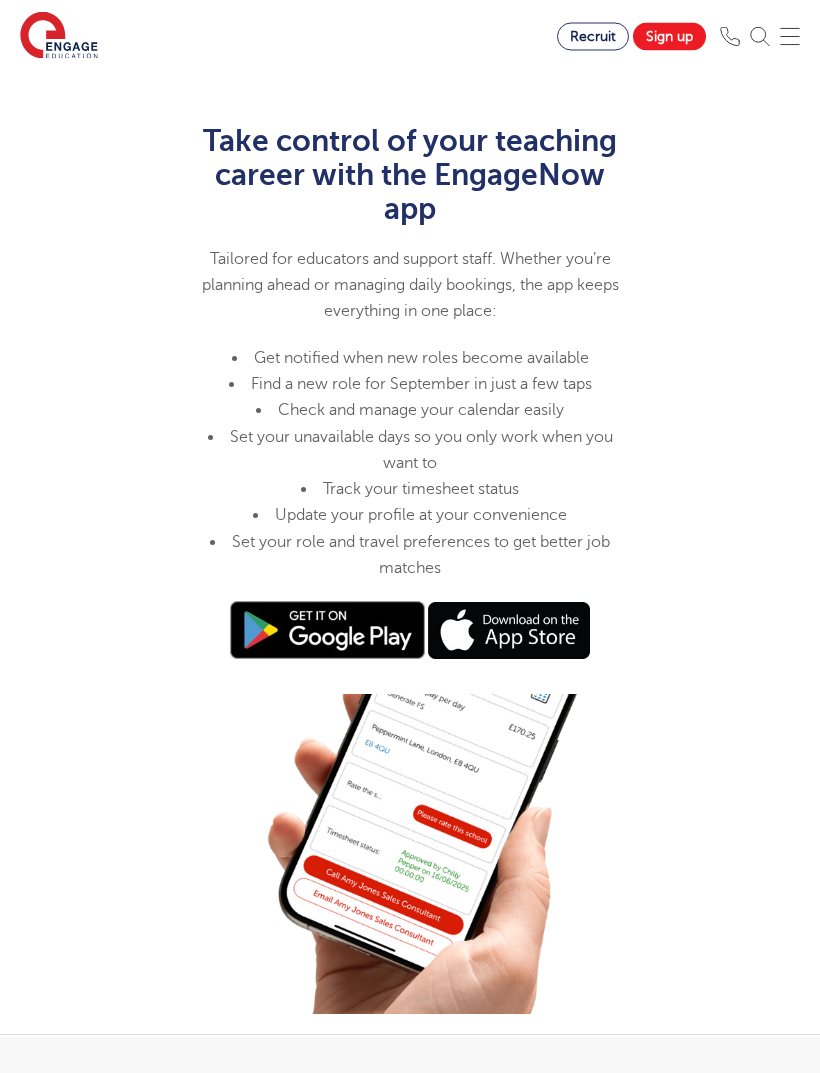 click at bounding box center (507, 631) 